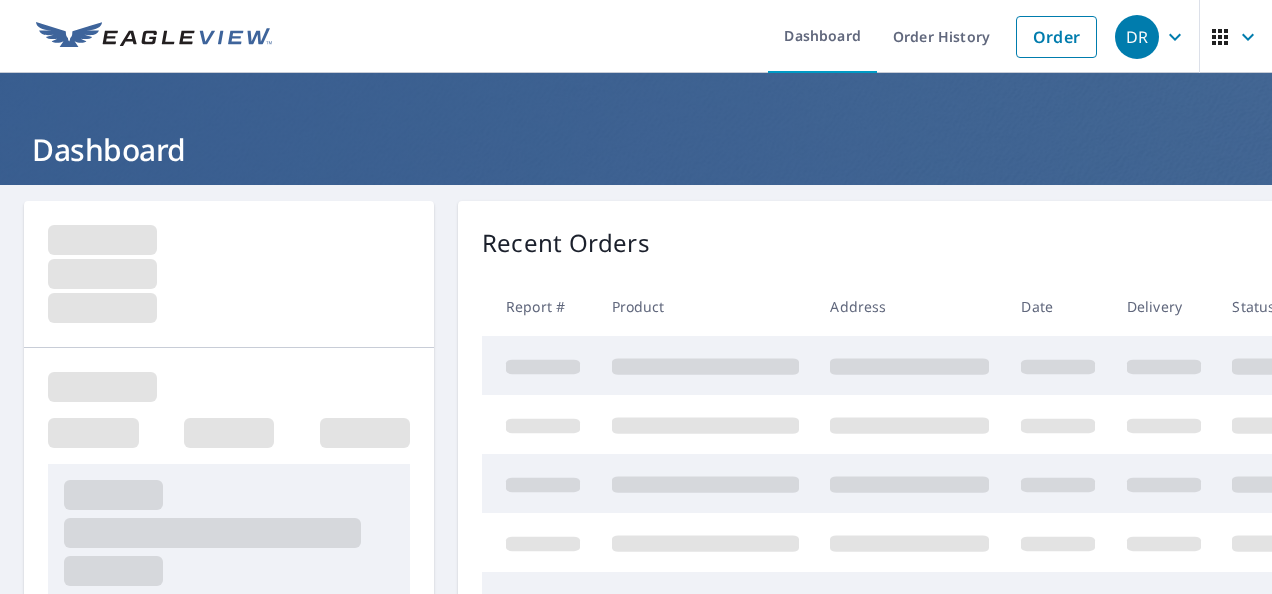 scroll, scrollTop: 0, scrollLeft: 0, axis: both 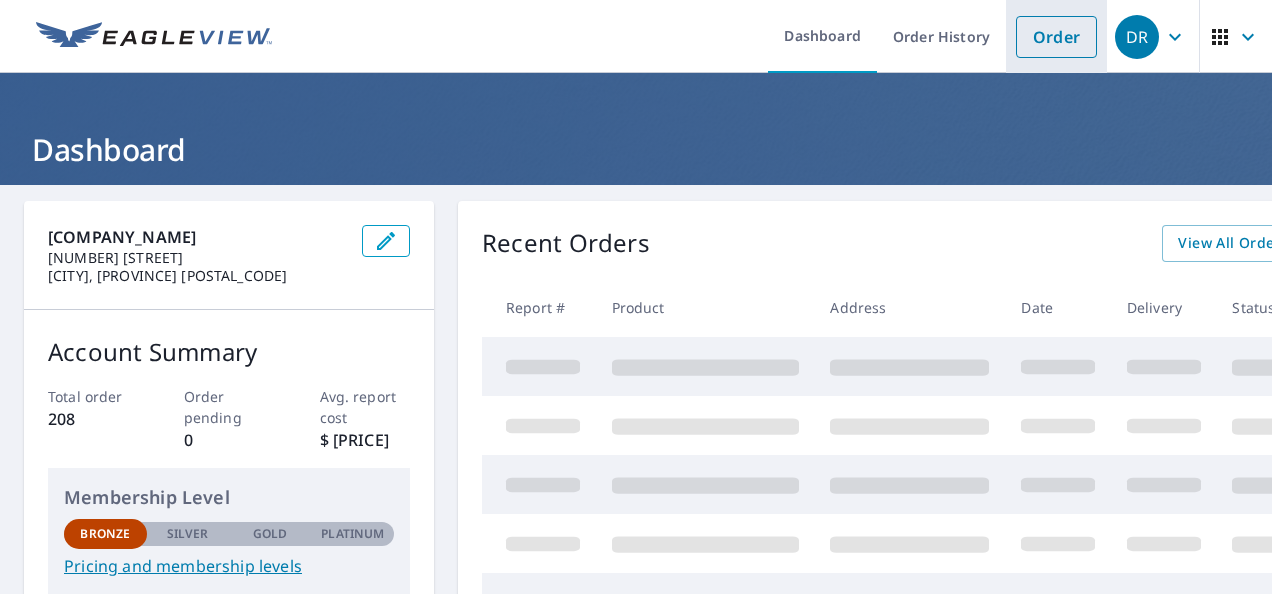 click on "Order" at bounding box center [1056, 37] 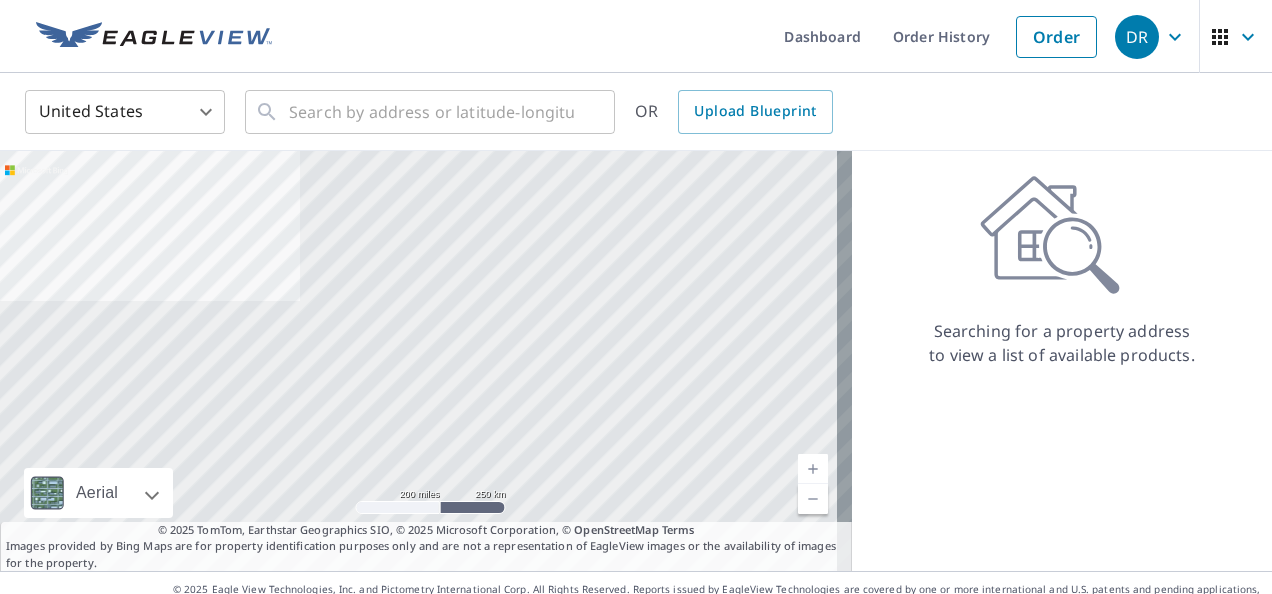 click on "DR DR
Dashboard Order History Order DR United States US ​ ​ OR Upload Blueprint Aerial Road A standard road map Aerial A detailed look from above Labels Labels 200 miles 250 km © 2025 TomTom, Earthstar Geographics  SIO, © 2025 Microsoft Corporation Terms © 2025 TomTom, Earthstar Geographics SIO, © 2025 Microsoft Corporation, ©   OpenStreetMap   Terms Images provided by Bing Maps are for property identification purposes only and are not a representation of EagleView images or the availability of images for the property. Searching for a property address to view a list of available products. Terms of Use  |  Privacy Policy © 2025 Eagle View Technologies, Inc. and Pictometry International Corp. All Rights Reserved. Reports issued by EagleView Technologies are covered by   one or more international and U.S. patents and pending applications, including U.S. Patent Nos. 8,078,436; 8,145,578; 8,170,840; 8,209,152;" at bounding box center (636, 297) 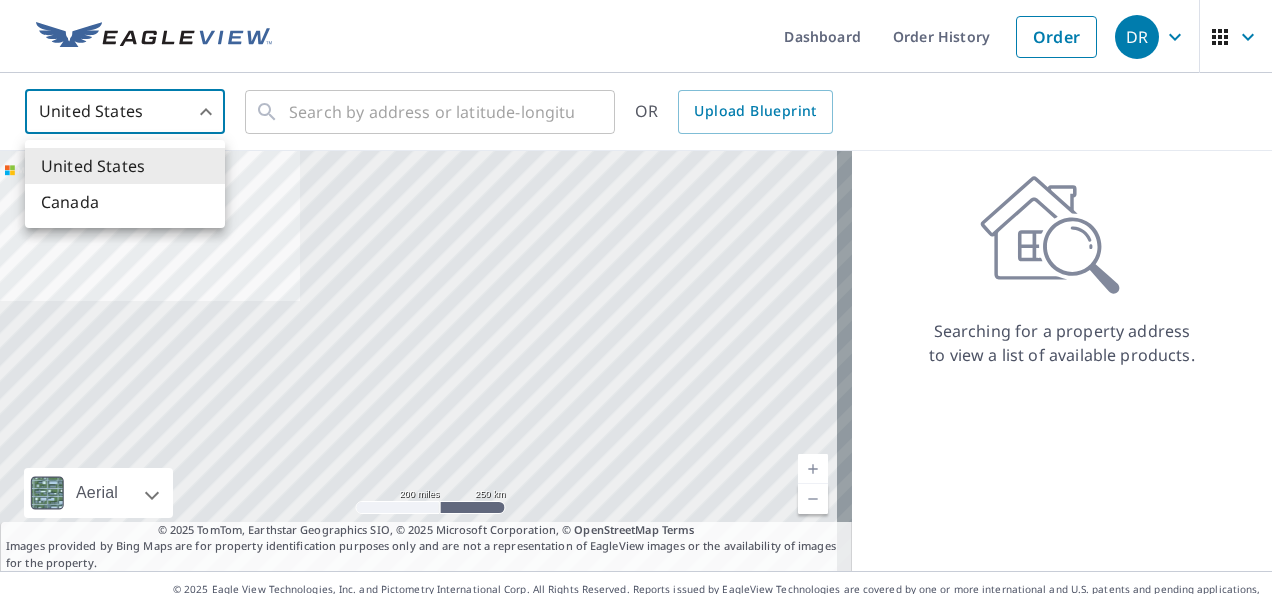 drag, startPoint x: 116, startPoint y: 211, endPoint x: 137, endPoint y: 192, distance: 28.319605 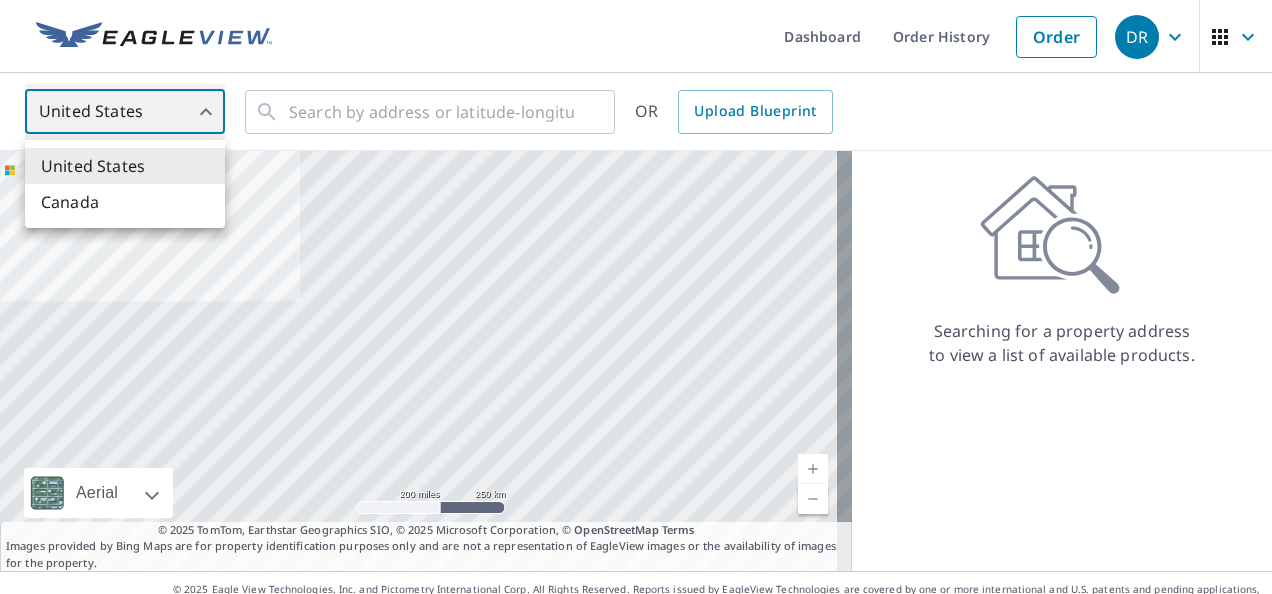 type on "CA" 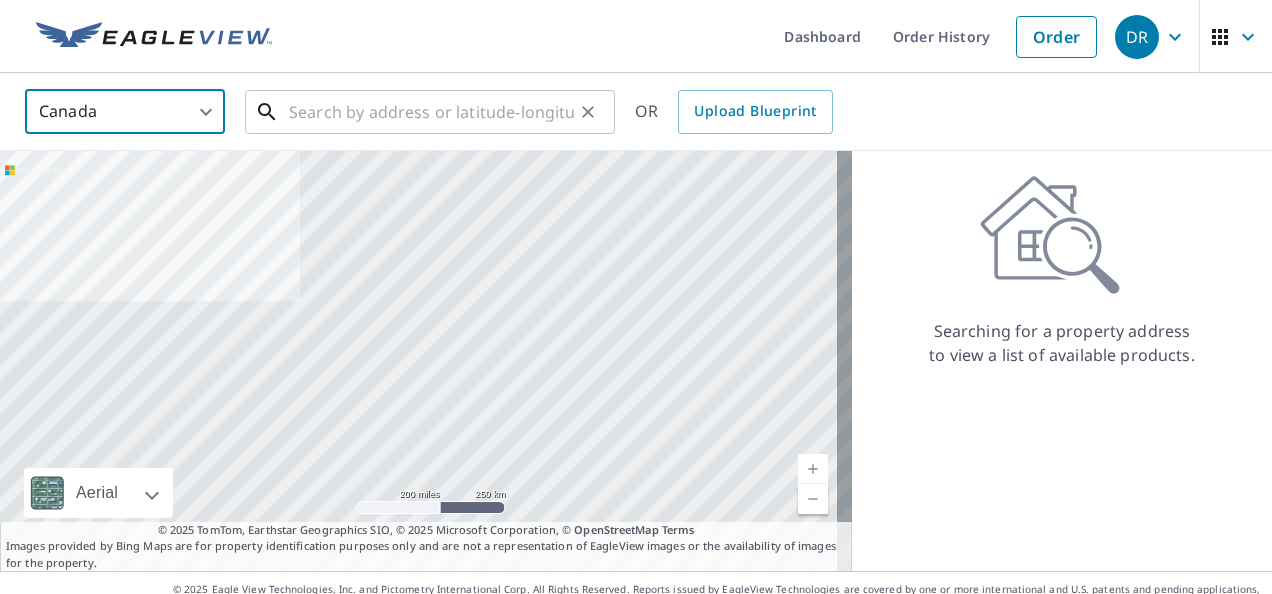 click at bounding box center (431, 112) 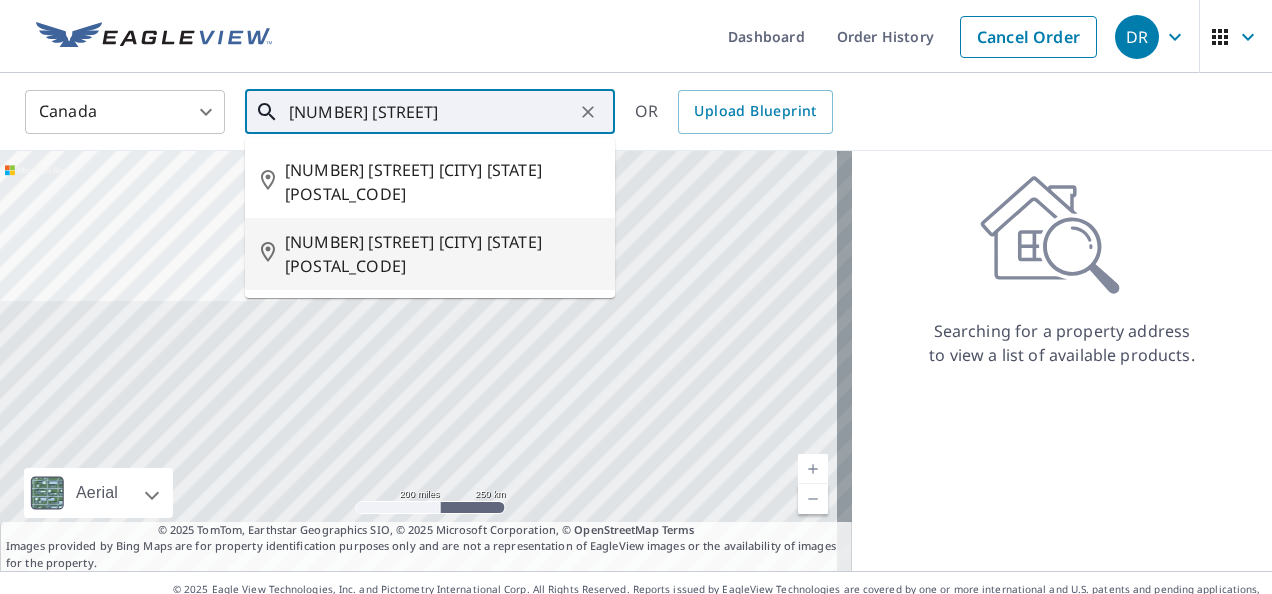 click on "[NUMBER] [STREET] [CITY] [STATE] [POSTAL_CODE]" at bounding box center (442, 254) 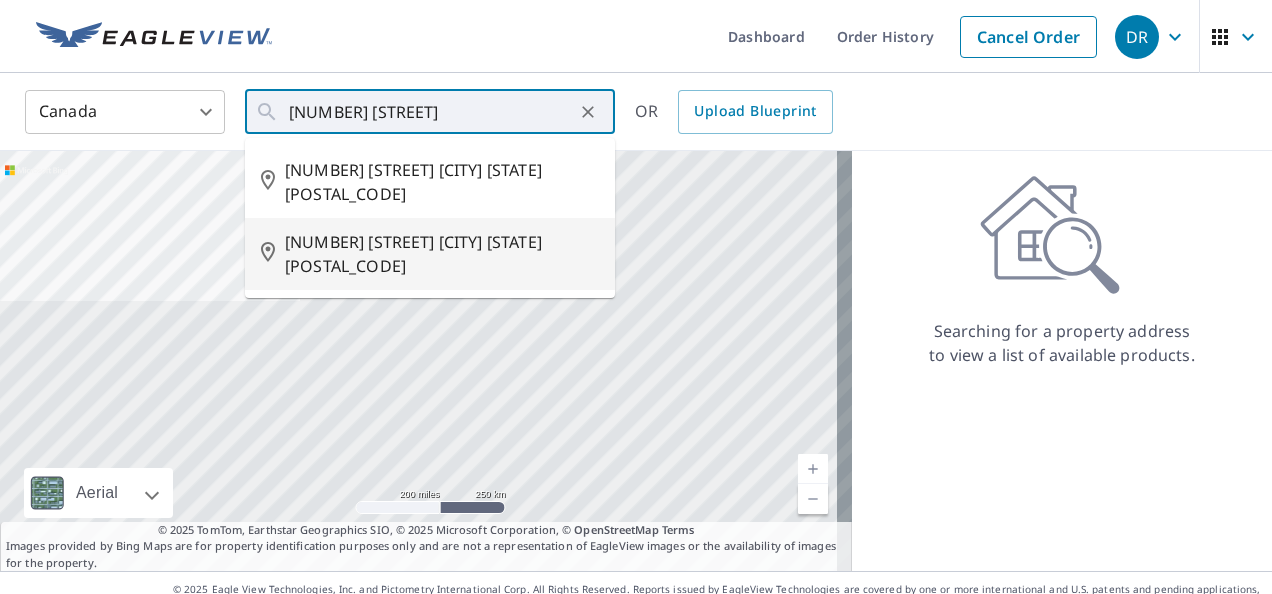 type on "[NUMBER] [STREET] [CITY] [STATE] [POSTAL_CODE]" 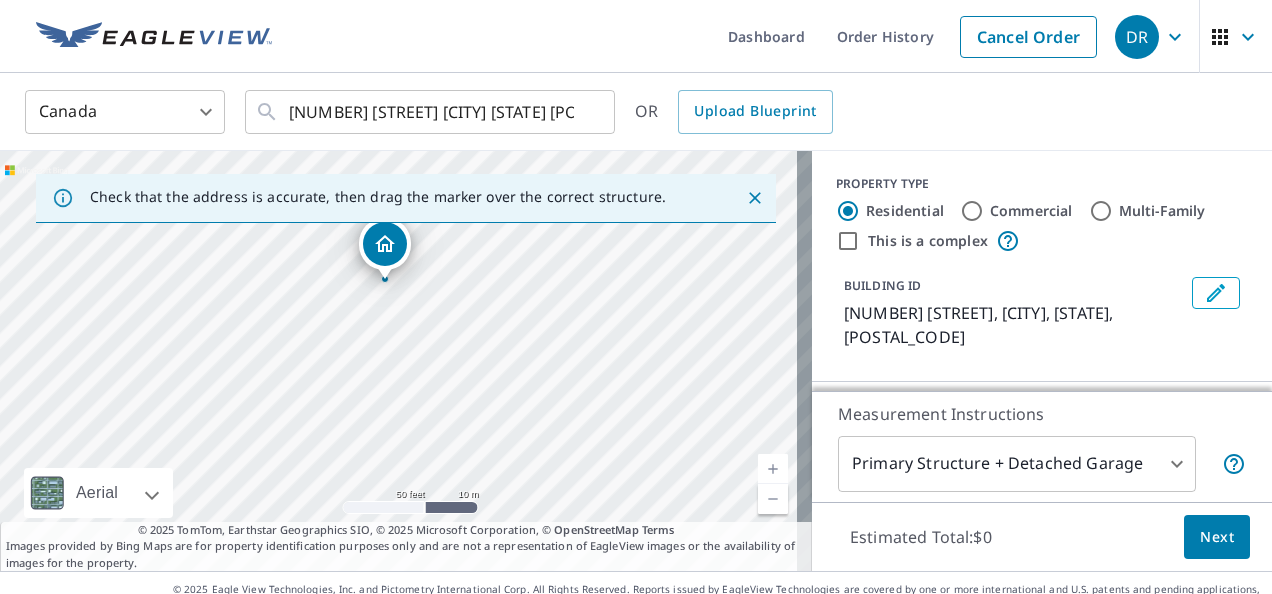 drag, startPoint x: 429, startPoint y: 353, endPoint x: 469, endPoint y: 410, distance: 69.63476 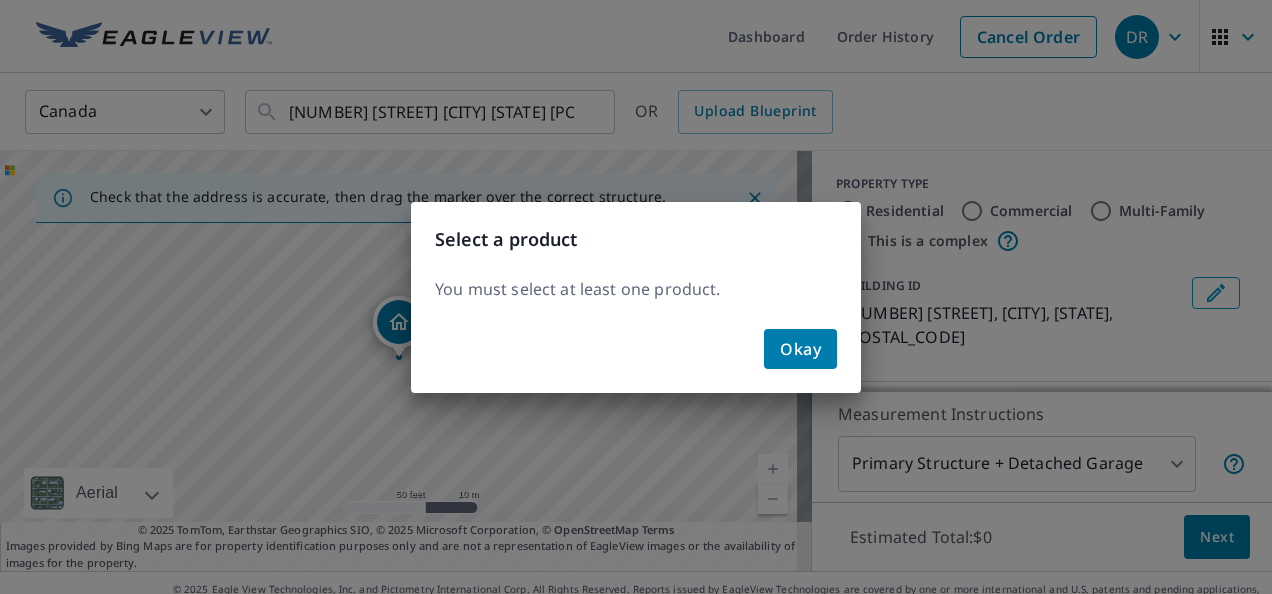 click on "Okay" at bounding box center [800, 349] 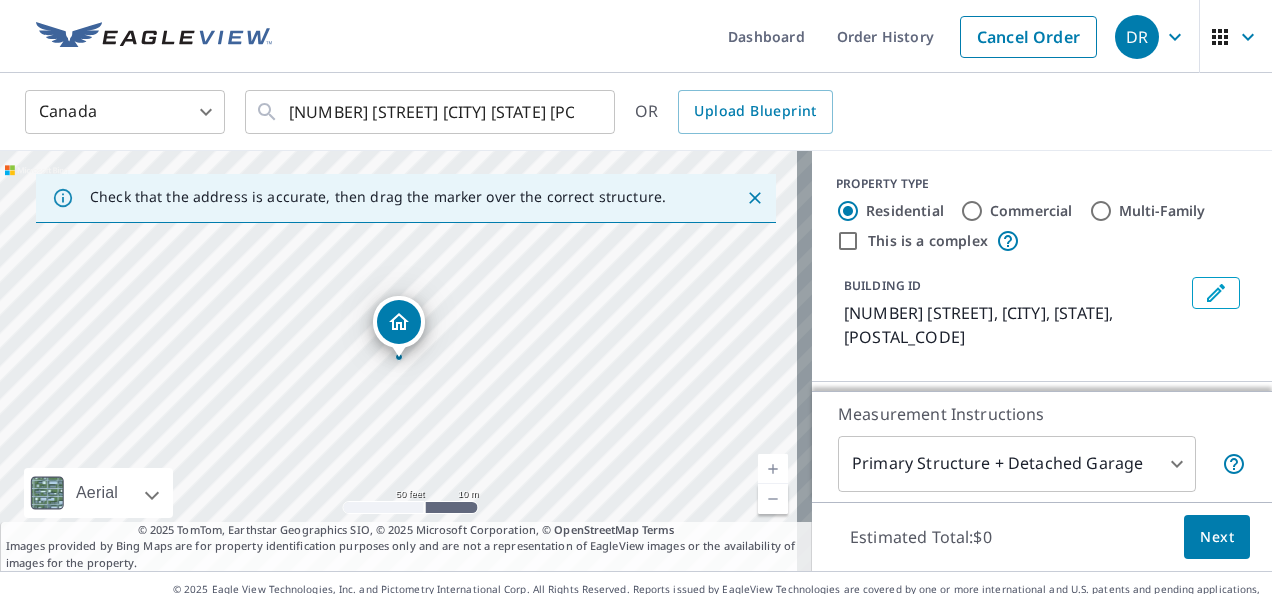 click on "DR DR
Dashboard Order History Cancel Order DR Canada CA ​ [NUMBER] [STREET] [CITY] [STATE] [POSTAL_CODE] ​ OR Upload Blueprint Check that the address is accurate, then drag the marker over the correct structure. [NUMBER] [STREET] [CITY] [STATE] [POSTAL_CODE] Aerial Road A standard road map Aerial A detailed look from above Labels Labels 50 feet 10 m © 2025 TomTom, © 2025 Maxar, © 2025 Microsoft Corporation,  © OpenStreetMap Terms © 2025 TomTom, Earthstar Geographics SIO, © 2025 Microsoft Corporation, ©   OpenStreetMap   Terms Images provided by Bing Maps are for property identification purposes only and are not a representation of EagleView images or the availability of images for the property. PROPERTY TYPE Residential Commercial Multi-Family This is a complex BUILDING ID [NUMBER] [STREET], [CITY], [STATE], [POSTAL_CODE] Full House Products New Full House™ $105 Roof Products New Premium $32.75 - $87 QuickSquares™ $18 Gutter $13.75 Bid Perfect™ $18 Solar Products New Inform Essentials+ $63.25 $79 New $78" at bounding box center (636, 297) 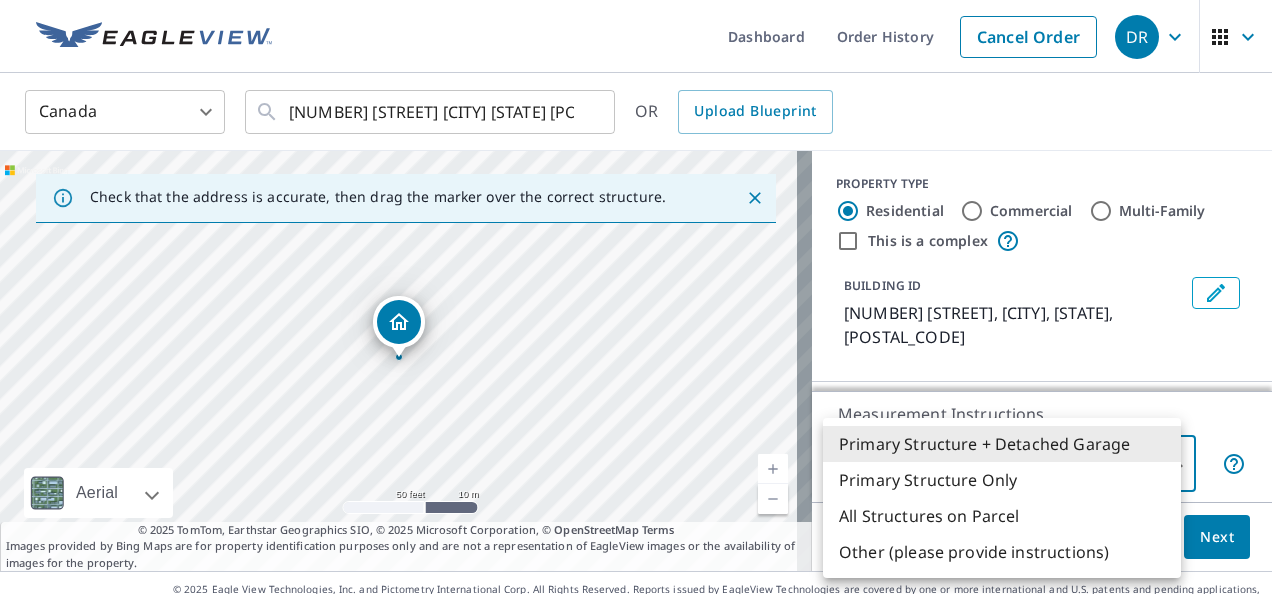 click on "Primary Structure Only" at bounding box center (1002, 480) 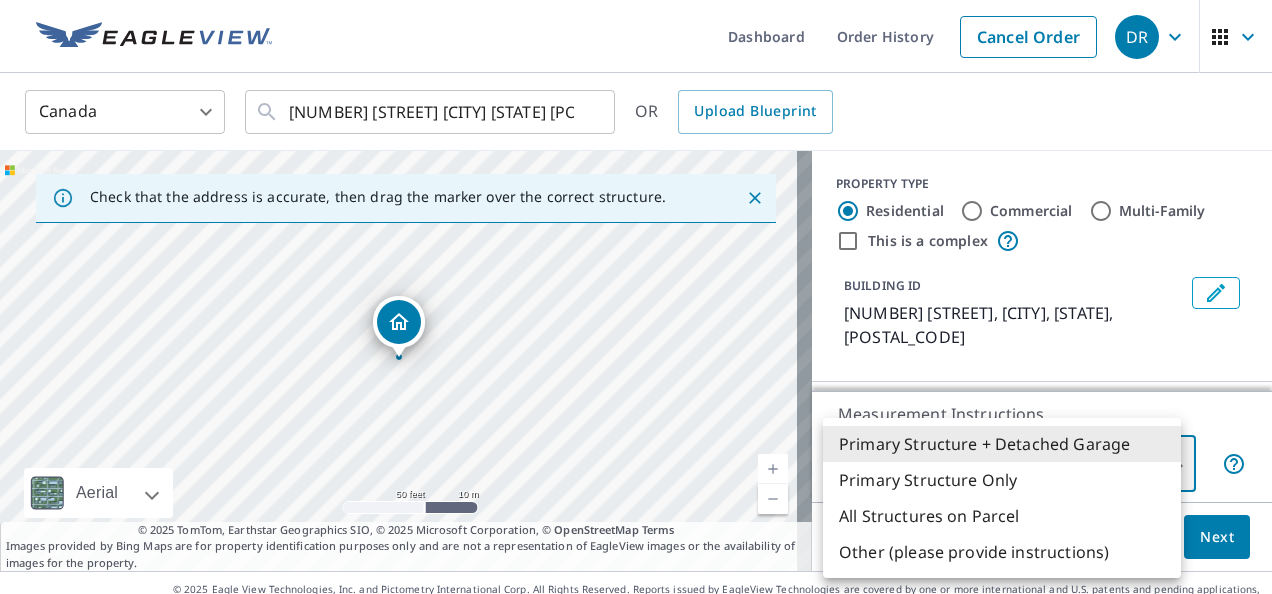 type on "2" 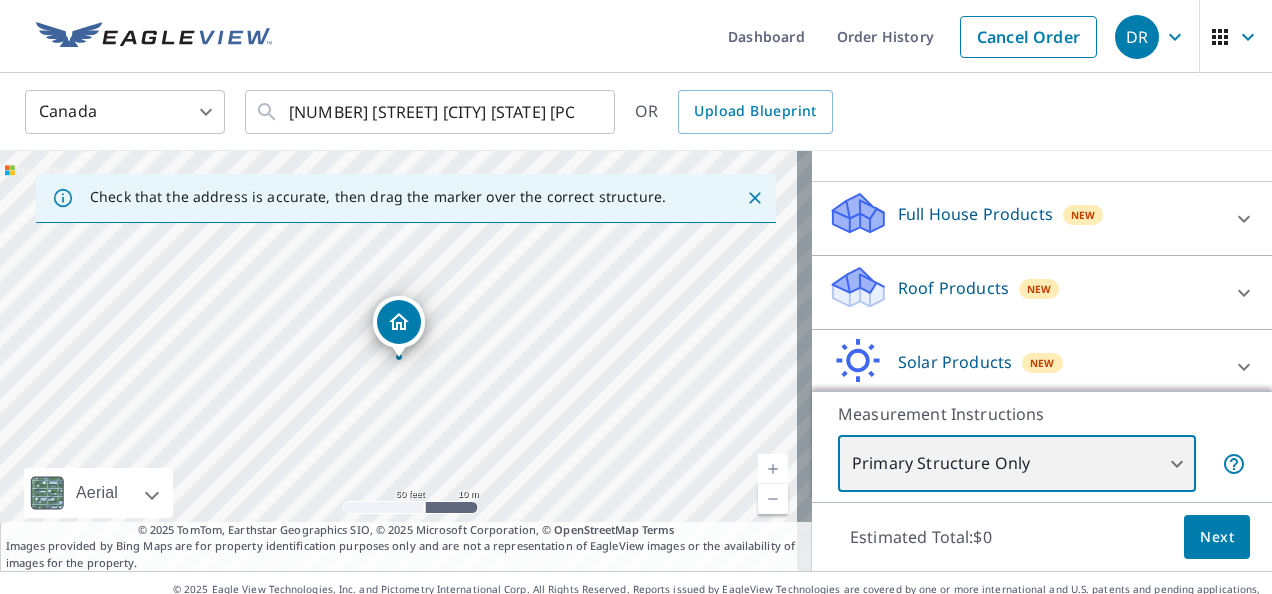 scroll, scrollTop: 285, scrollLeft: 0, axis: vertical 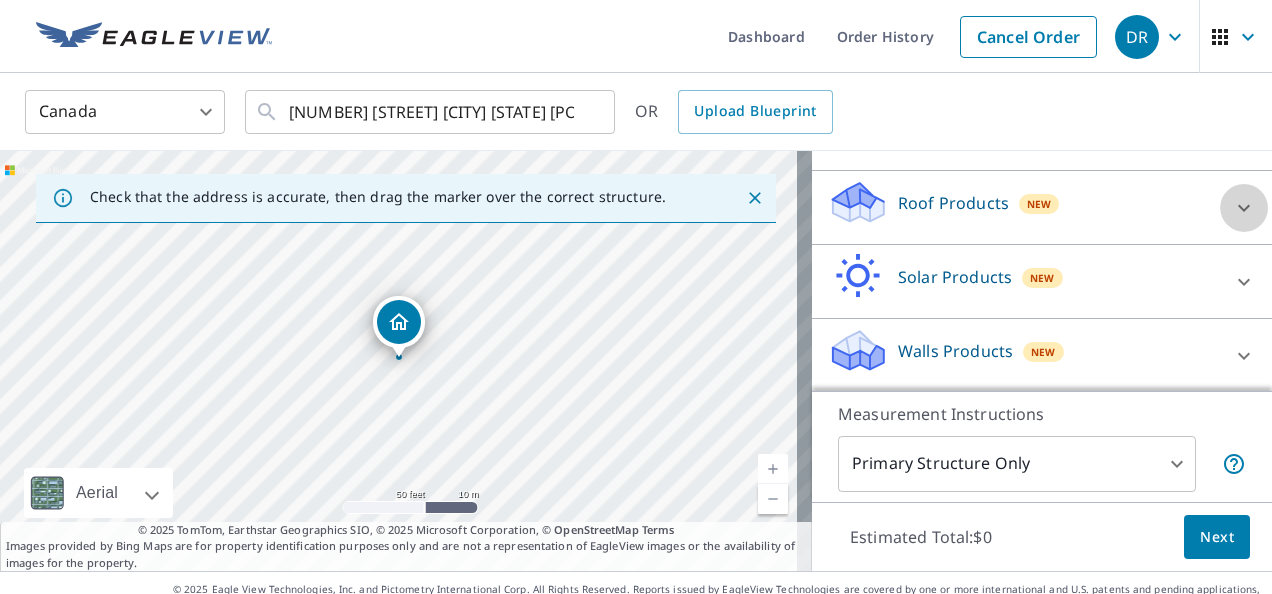 click 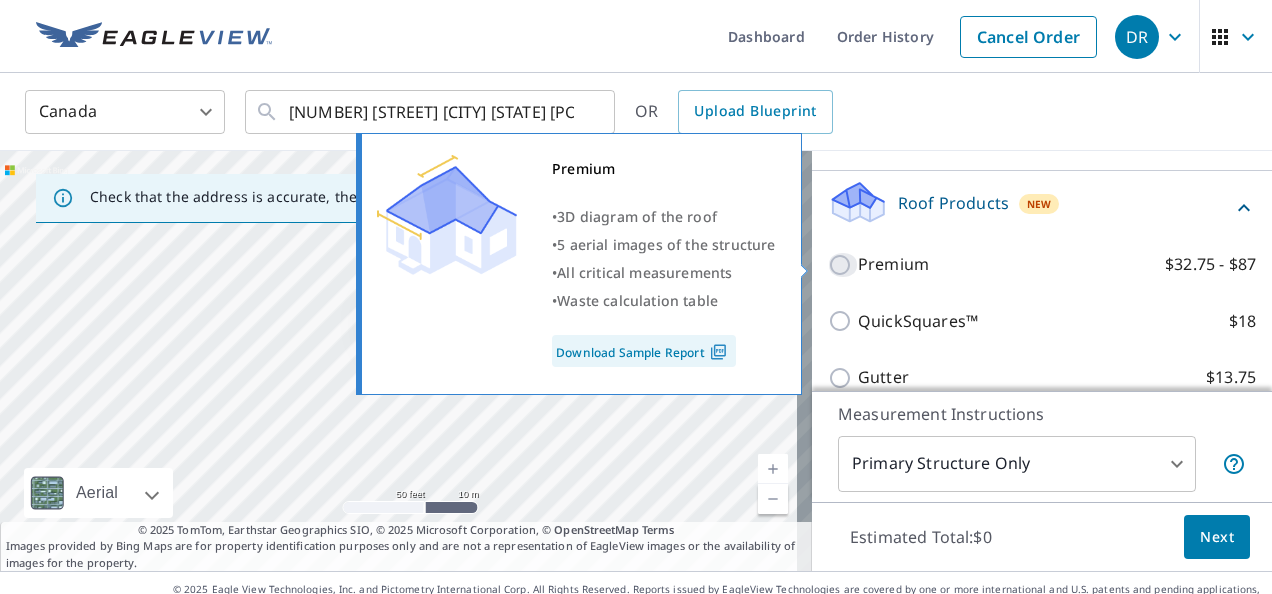 click on "Premium $32.75 - $87" at bounding box center (843, 265) 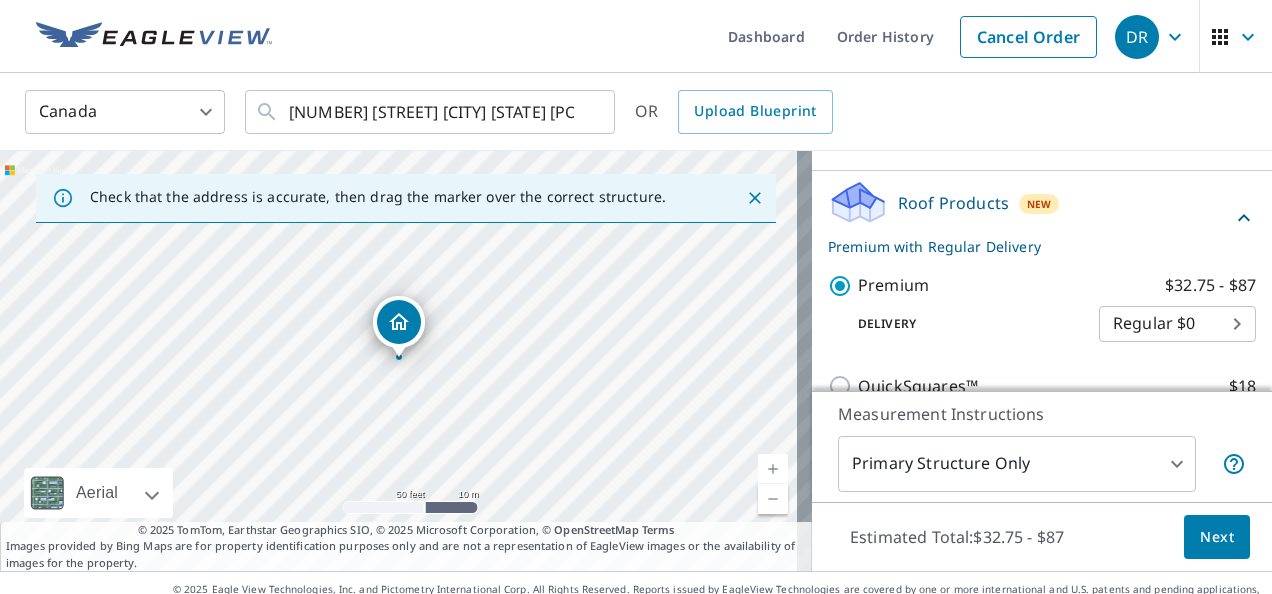 click on "Next" at bounding box center [1217, 537] 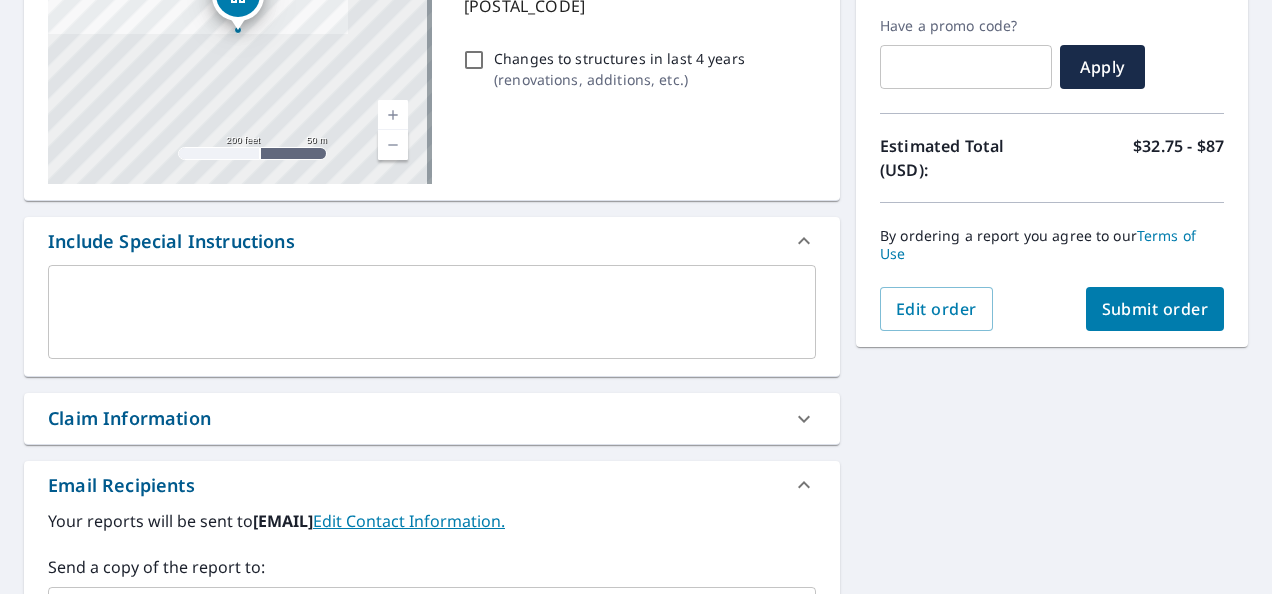 scroll, scrollTop: 166, scrollLeft: 0, axis: vertical 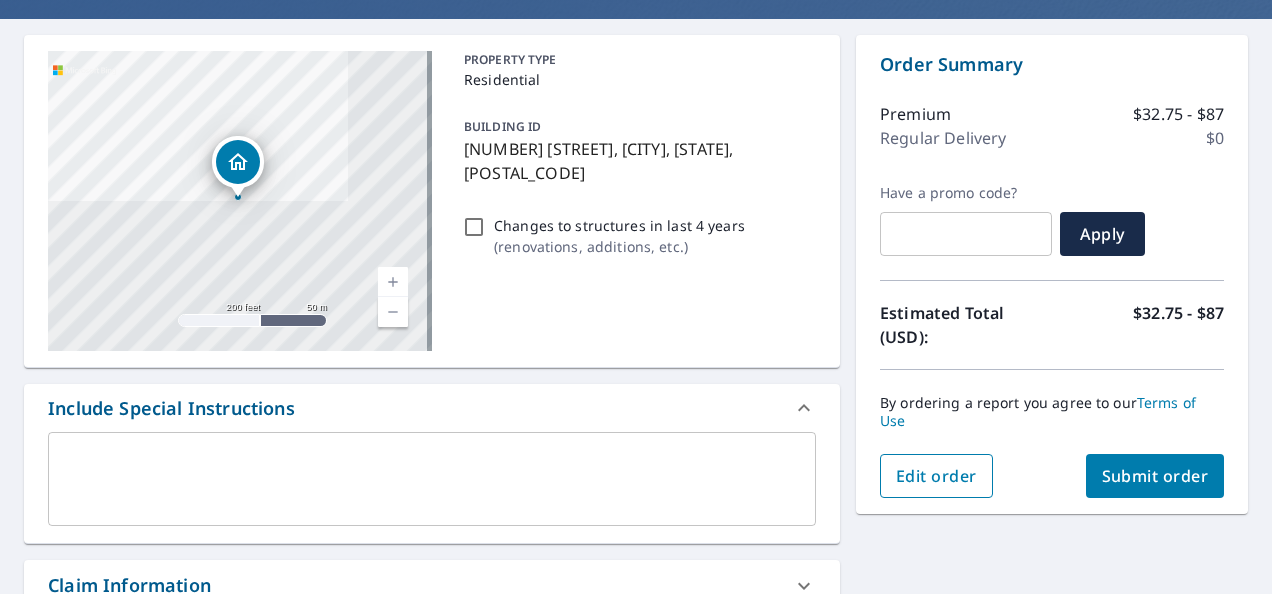 click on "Edit order" at bounding box center [936, 476] 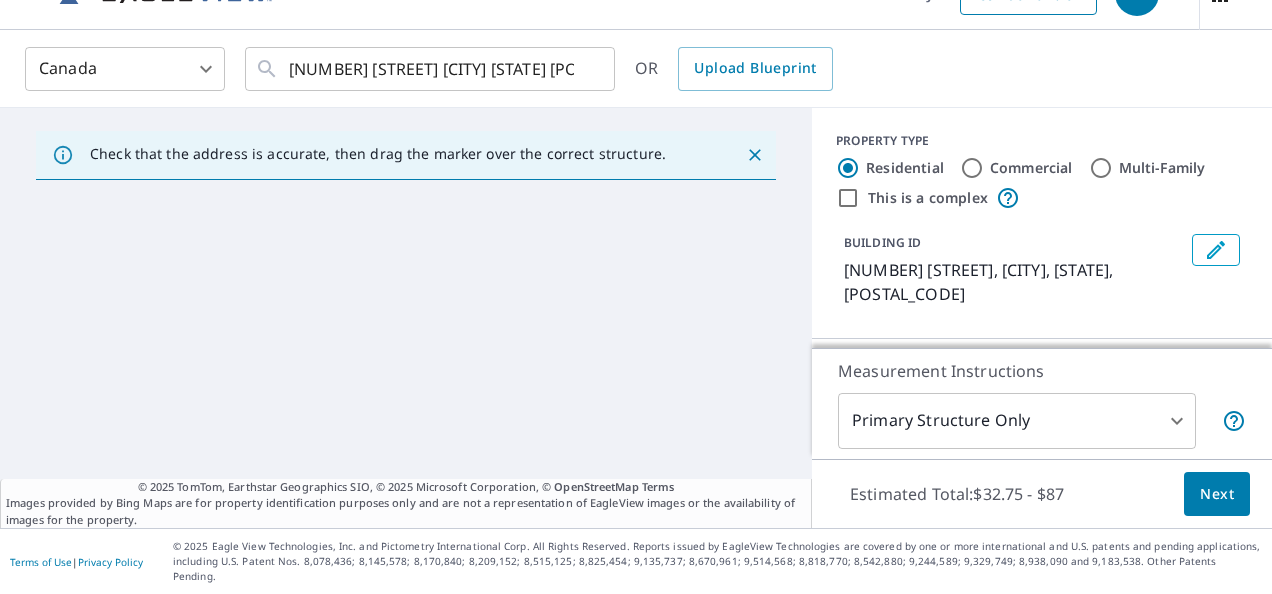 scroll, scrollTop: 28, scrollLeft: 0, axis: vertical 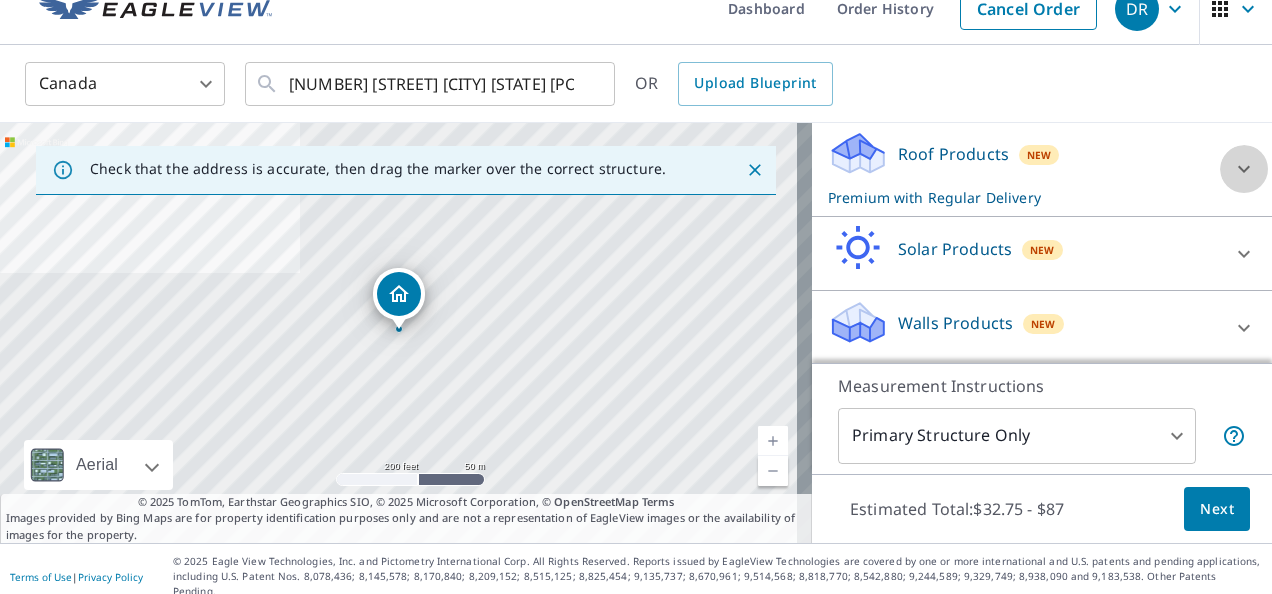 click 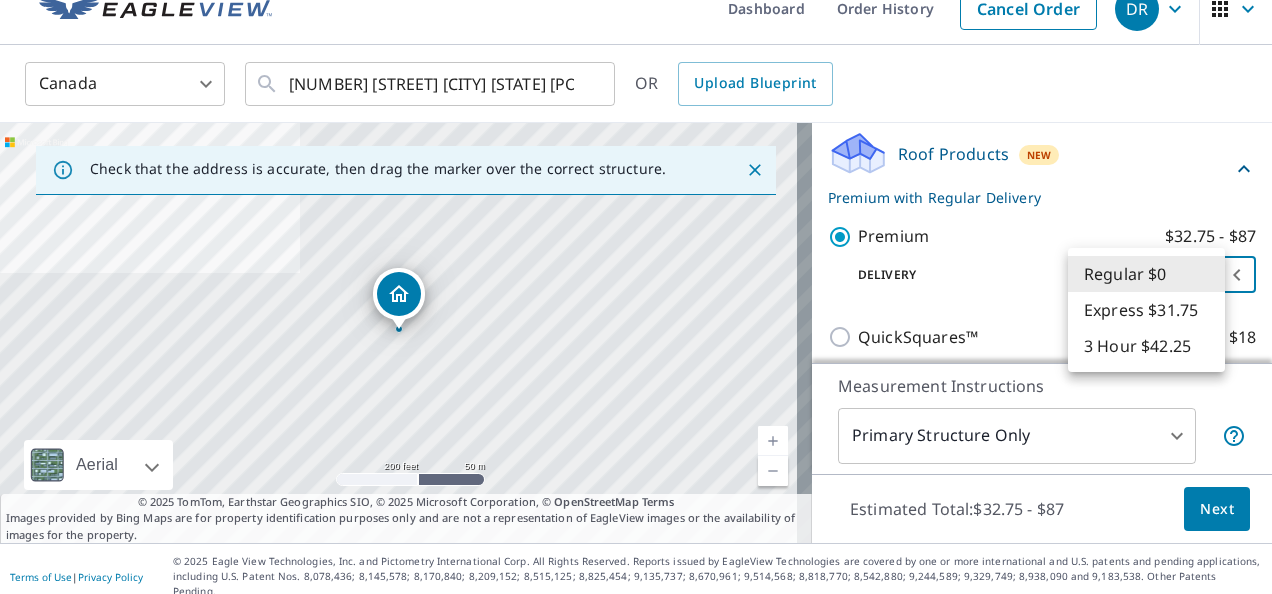 click on "DR DR
Dashboard Order History Cancel Order DR Canada CA ​ [NUMBER] [STREET] [CITY] [STATE] [POSTAL_CODE] ​ OR Upload Blueprint Check that the address is accurate, then drag the marker over the correct structure. [NUMBER] [STREET] [CITY] [STATE] [POSTAL_CODE] Aerial Road A standard road map Aerial A detailed look from above Labels Labels 200 feet 50 m © 2025 TomTom, © 2025 Maxar, © 2025 Microsoft Corporation,  © OpenStreetMap Terms © 2025 TomTom, Earthstar Geographics SIO, © 2025 Microsoft Corporation, ©   OpenStreetMap   Terms Images provided by Bing Maps are for property identification purposes only and are not a representation of EagleView images or the availability of images for the property. PROPERTY TYPE Residential Commercial Multi-Family This is a complex BUILDING ID [NUMBER] [STREET], [CITY], [STATE], [POSTAL_CODE] Full House Products New Full House™ $105 Roof Products New Premium with Regular Delivery Premium $32.75 - $87 Delivery Regular $0 8 ​ QuickSquares™ $18 Gutter $13.75 Bid Perfect™ $18" at bounding box center (636, 297) 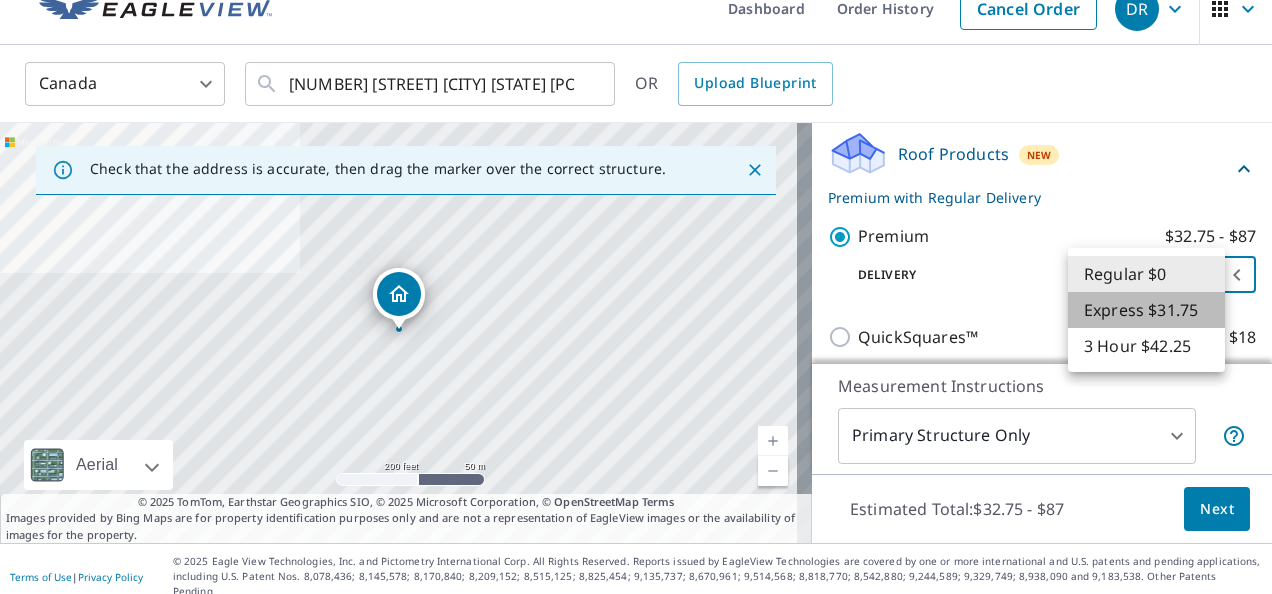 click on "Express $31.75" at bounding box center [1146, 310] 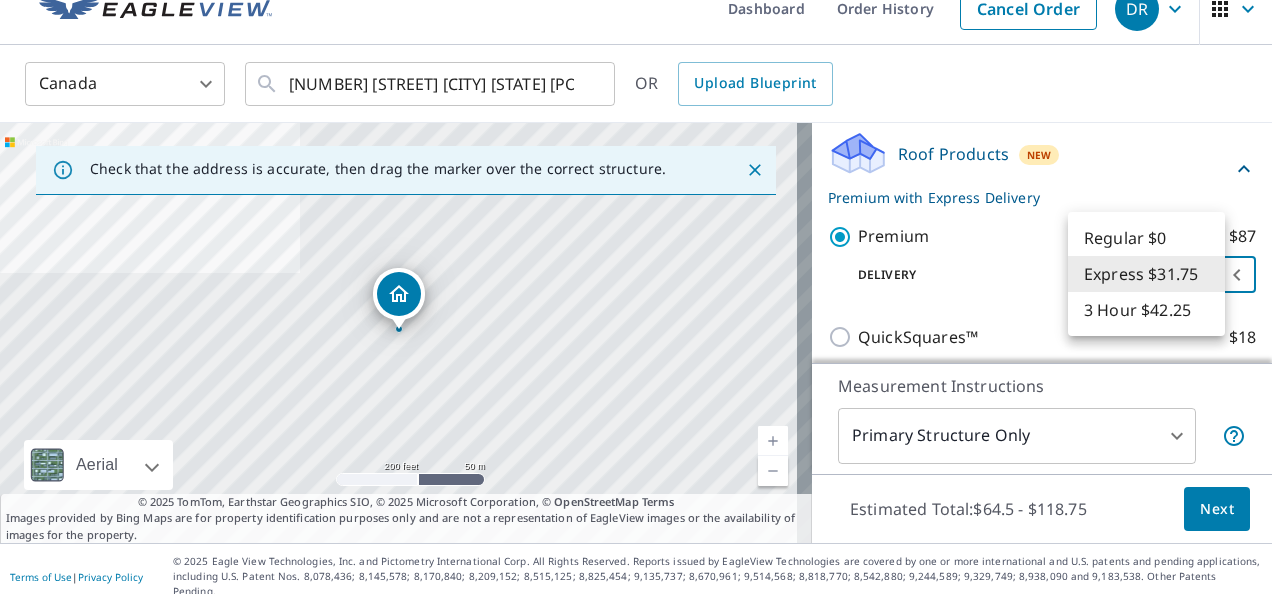 click on "DR DR
Dashboard Order History Cancel Order DR Canada CA ​ [NUMBER] [STREET] [CITY] [STATE] [POSTAL_CODE] ​ OR Upload Blueprint Check that the address is accurate, then drag the marker over the correct structure. [NUMBER] [STREET] [CITY] [STATE] [POSTAL_CODE] Aerial Road A standard road map Aerial A detailed look from above Labels Labels 200 feet 50 m © 2025 TomTom, © 2025 Maxar, © 2025 Microsoft Corporation,  © OpenStreetMap Terms © 2025 TomTom, Earthstar Geographics SIO, © 2025 Microsoft Corporation, ©   OpenStreetMap   Terms Images provided by Bing Maps are for property identification purposes only and are not a representation of EagleView images or the availability of images for the property. PROPERTY TYPE Residential Commercial Multi-Family This is a complex BUILDING ID [NUMBER] [STREET], [CITY], [STATE], [POSTAL_CODE] Full House Products New Full House™ $105 Roof Products New Premium with Express Delivery Premium $32.75 - $87 Delivery Express $31.75 4 ​ QuickSquares™ $18 Gutter $13.75 Bid Perfect™" at bounding box center (636, 297) 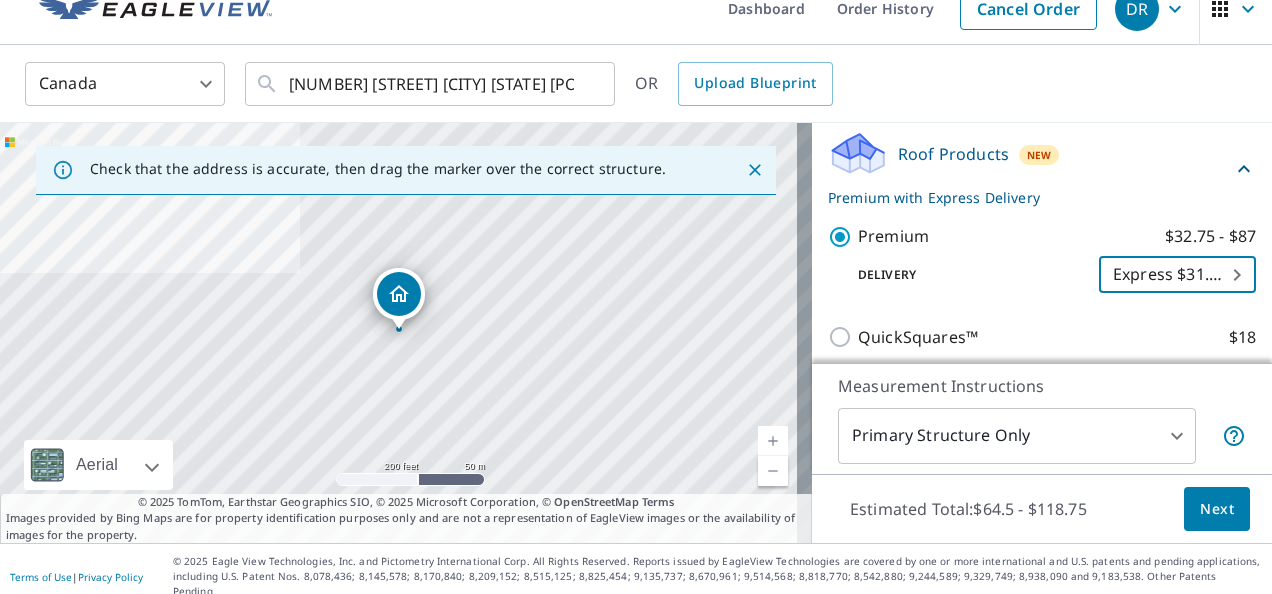 click on "Next" at bounding box center (1217, 509) 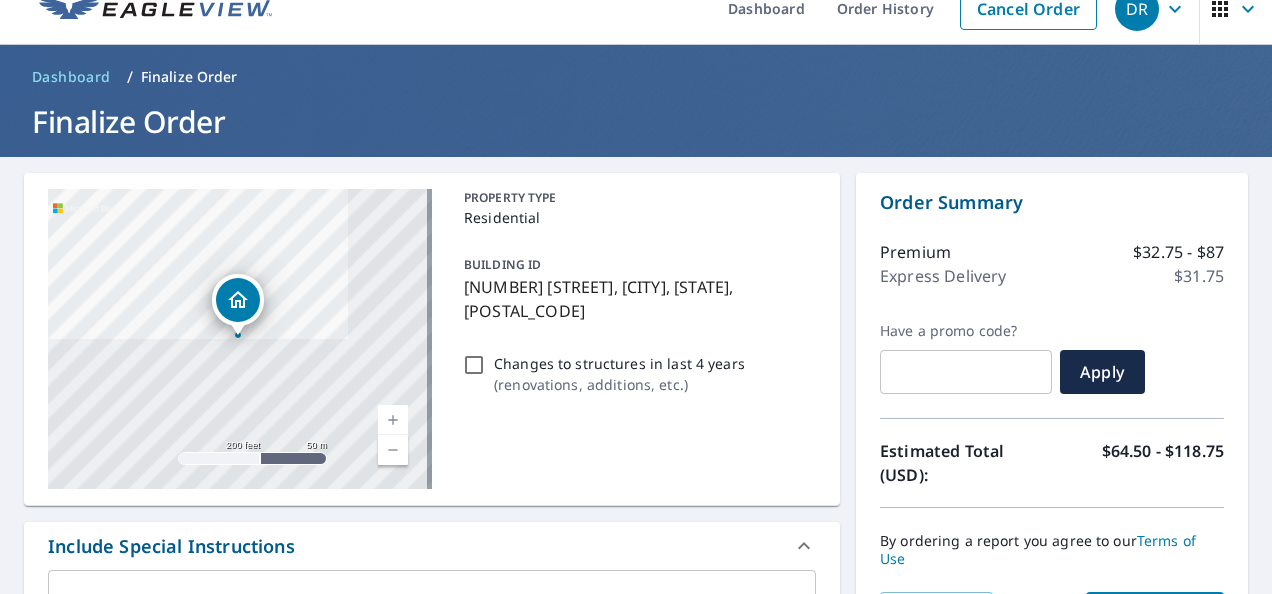 scroll, scrollTop: 194, scrollLeft: 0, axis: vertical 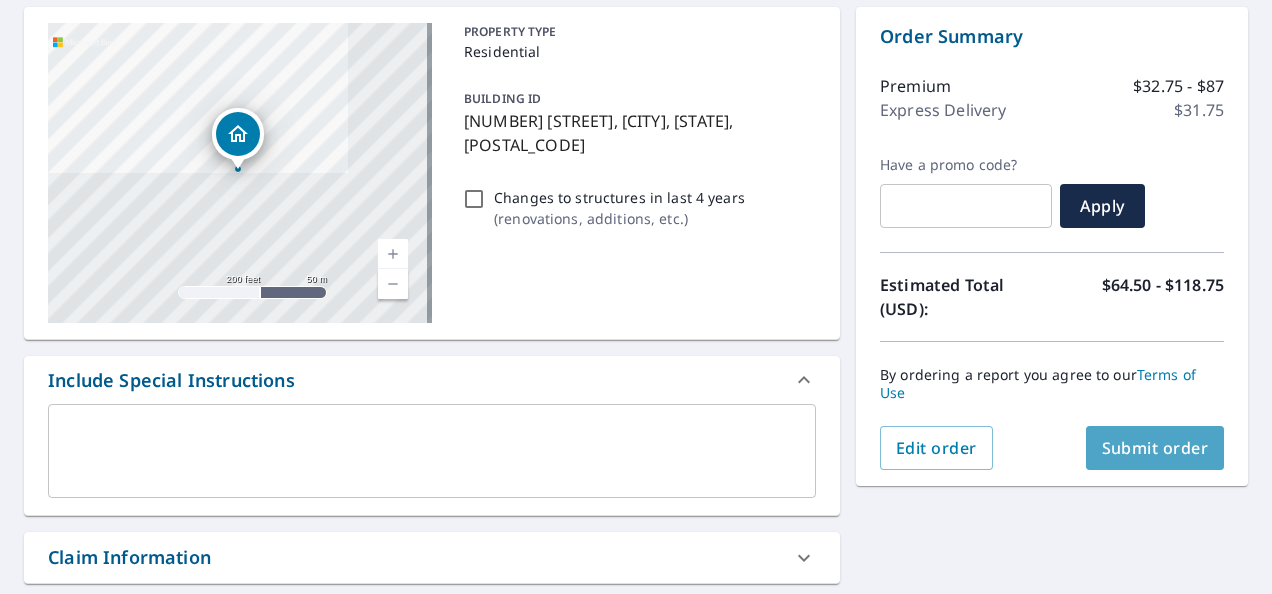click on "Submit order" at bounding box center (1155, 448) 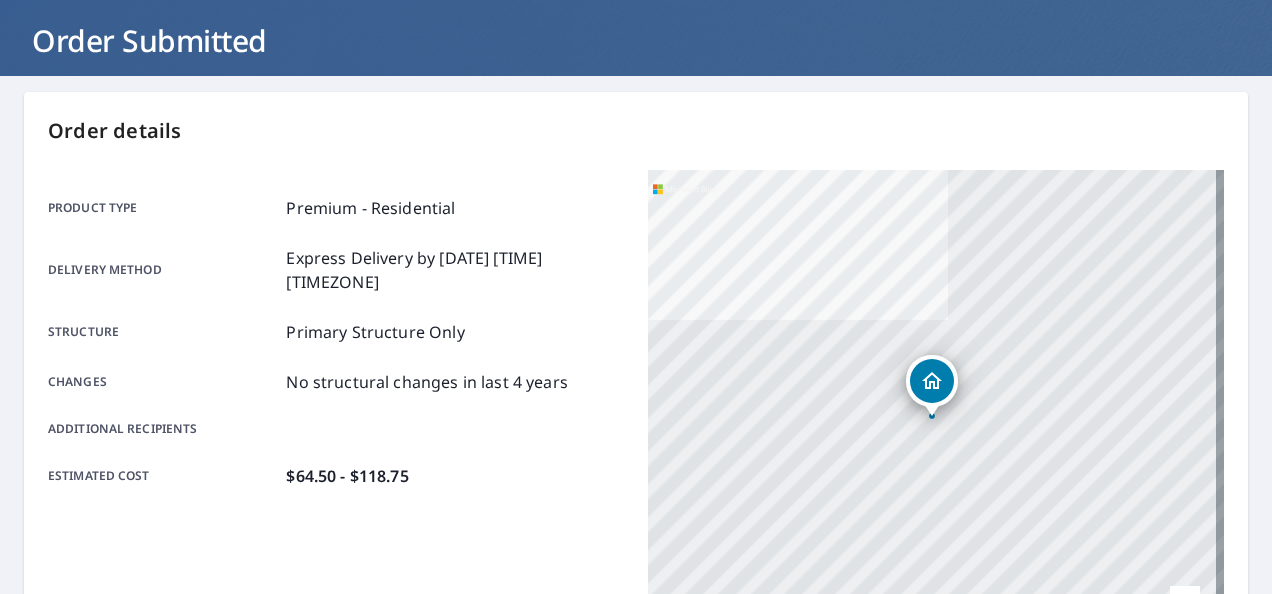 scroll, scrollTop: 81, scrollLeft: 0, axis: vertical 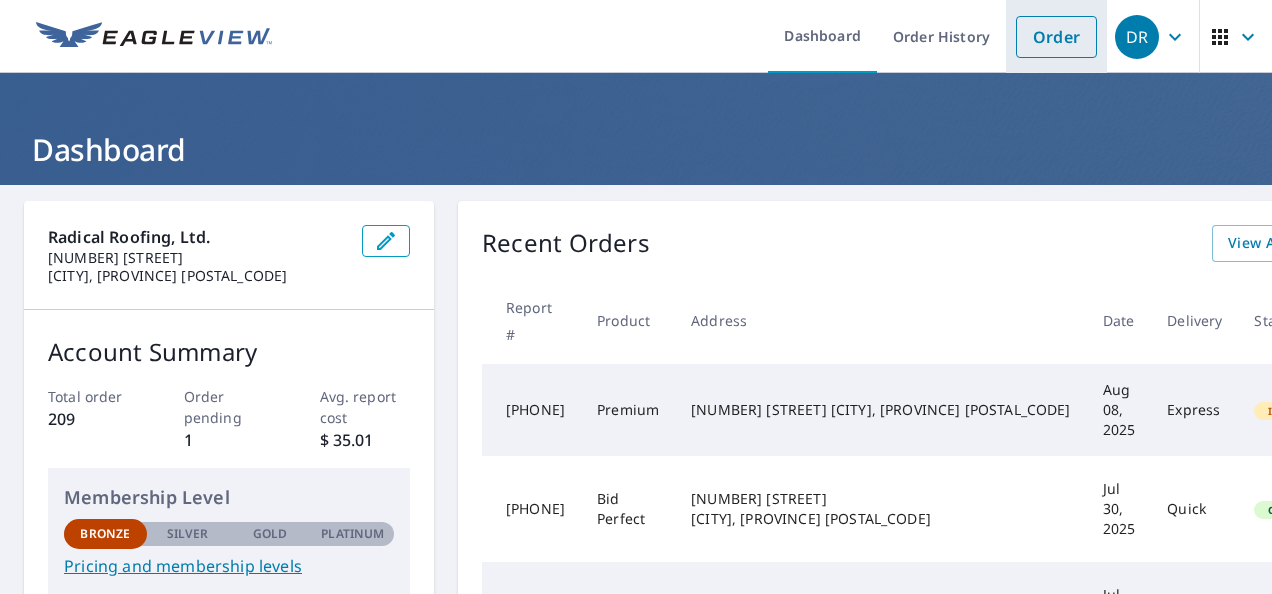 click on "Order" at bounding box center [1056, 37] 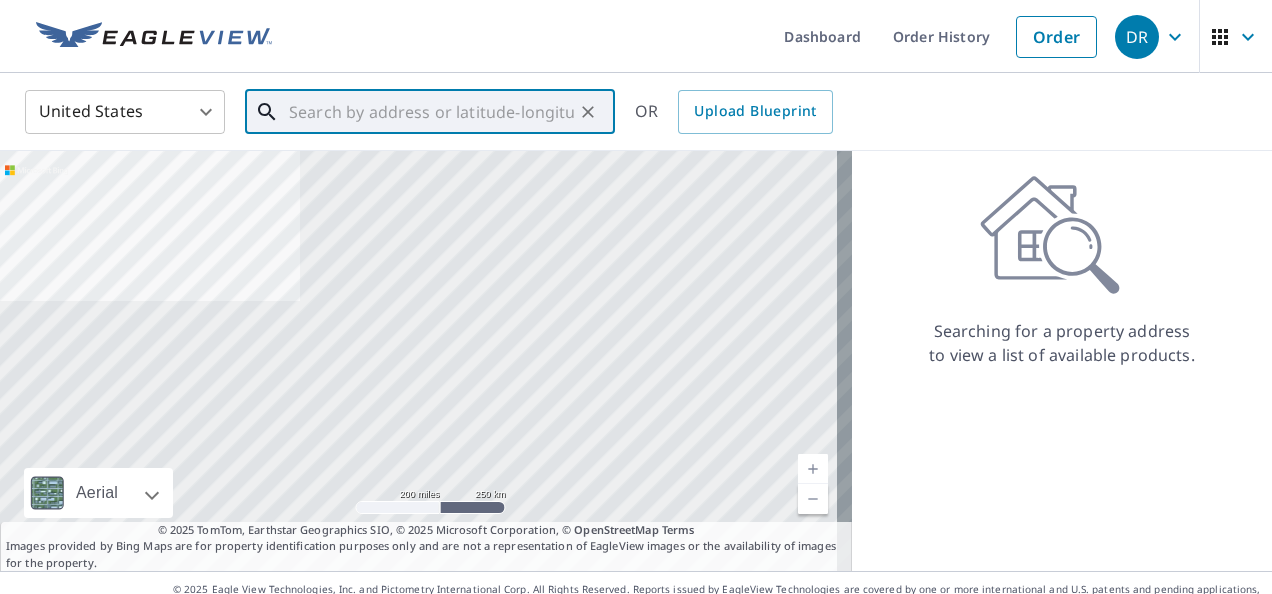 click at bounding box center [431, 112] 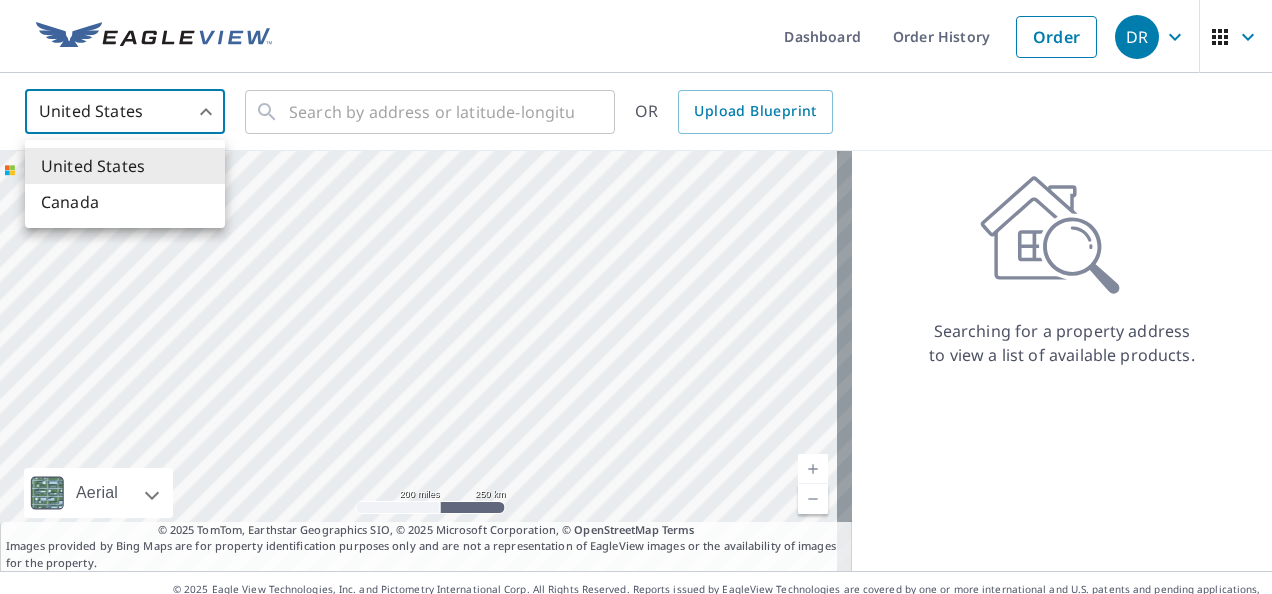 click on "DR DR
Dashboard Order History Order DR United States US ​ ​ OR Upload Blueprint Aerial Road A standard road map Aerial A detailed look from above Labels Labels 200 miles 250 km © 2025 TomTom, Earthstar Geographics  SIO, © 2025 Microsoft Corporation Terms © 2025 TomTom, Earthstar Geographics SIO, © 2025 Microsoft Corporation, ©   OpenStreetMap   Terms Images provided by Bing Maps are for property identification purposes only and are not a representation of EagleView images or the availability of images for the property. Searching for a property address to view a list of available products. Terms of Use  |  Privacy Policy © 2025 Eagle View Technologies, Inc. and Pictometry International Corp. All Rights Reserved. Reports issued by EagleView Technologies are covered by   one or more international and U.S. patents and pending applications, including U.S. Patent Nos. 8,078,436; 8,145,578; 8,170,840; 8,209,152;   United States Canada" at bounding box center (636, 297) 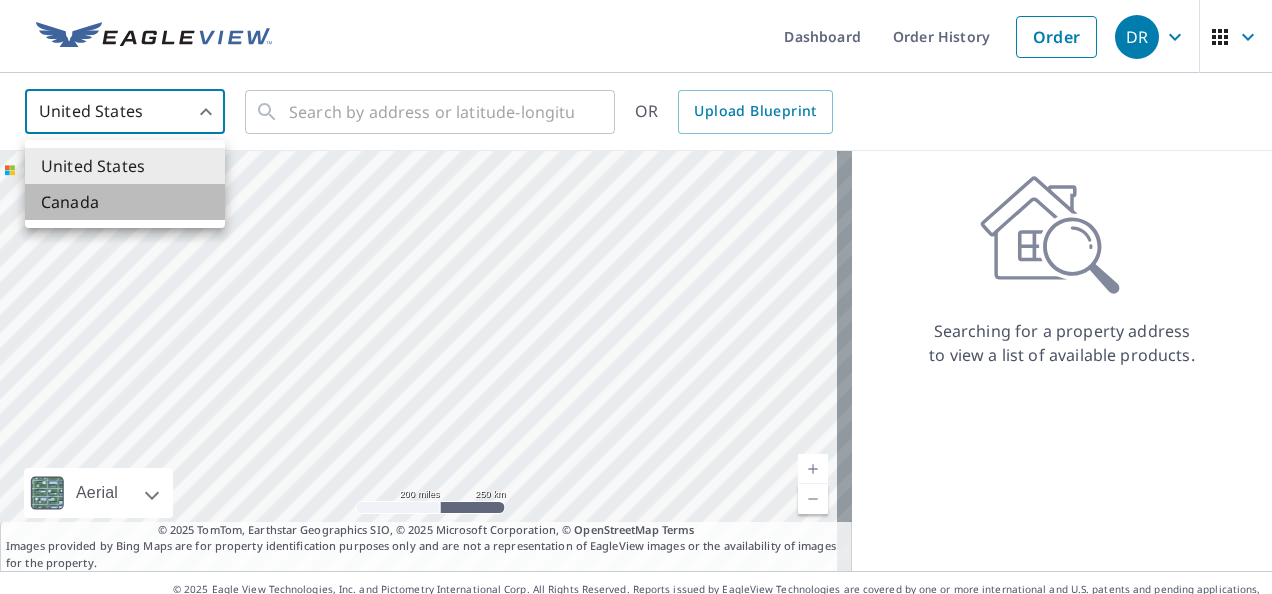 click on "Canada" at bounding box center [125, 202] 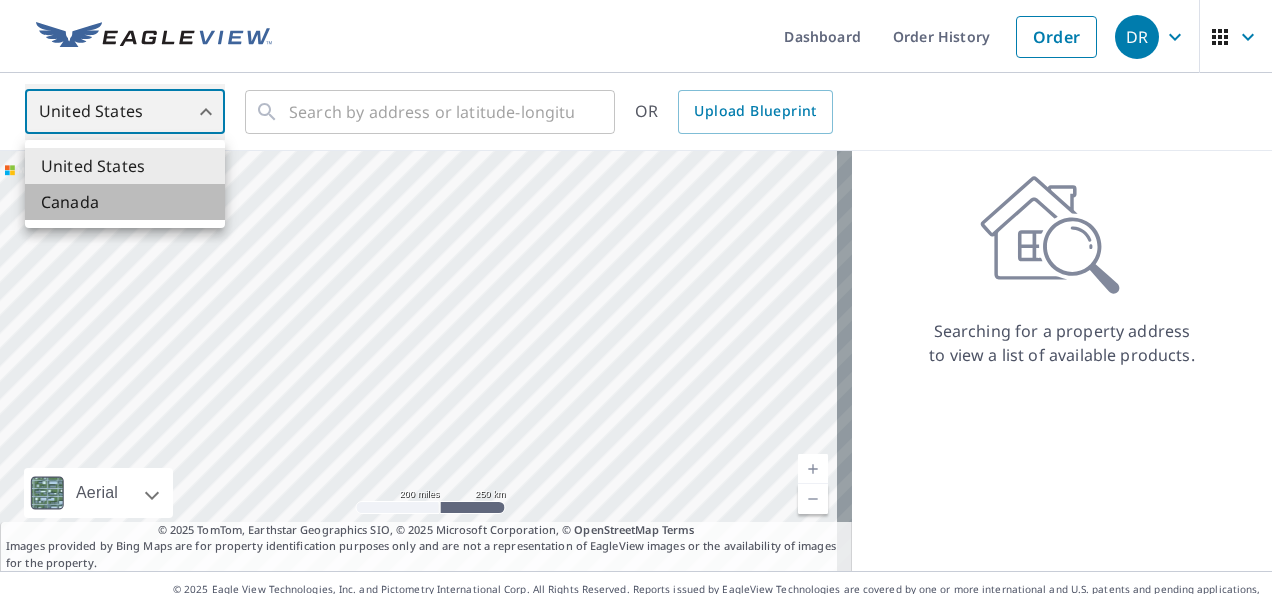 type on "CA" 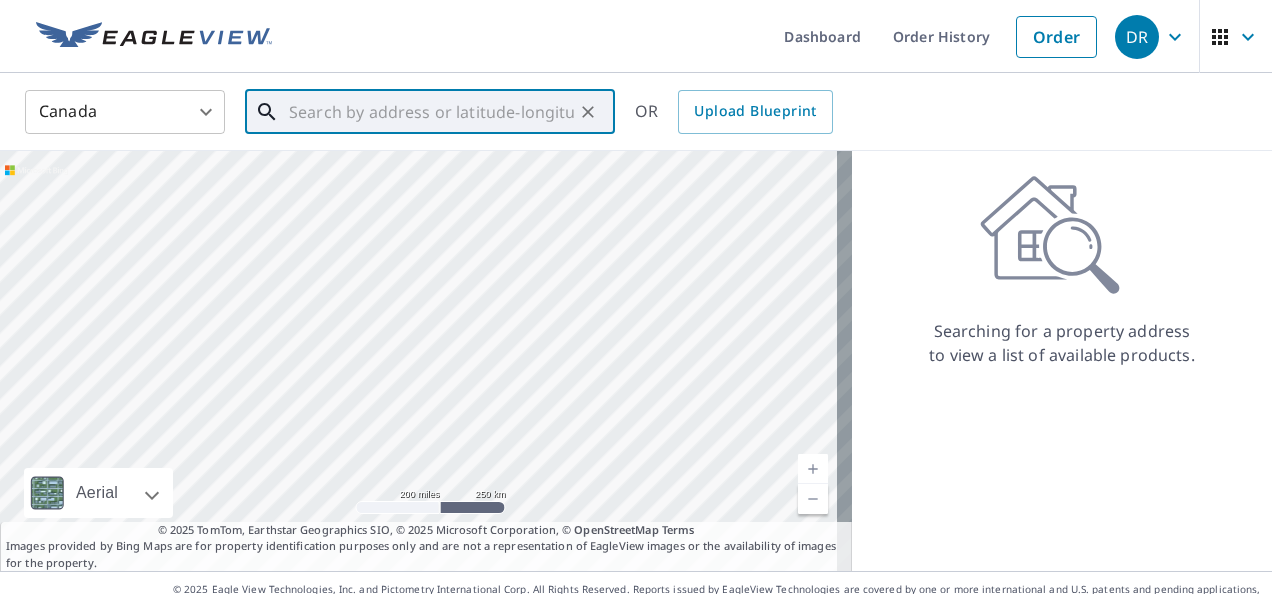 click at bounding box center [431, 112] 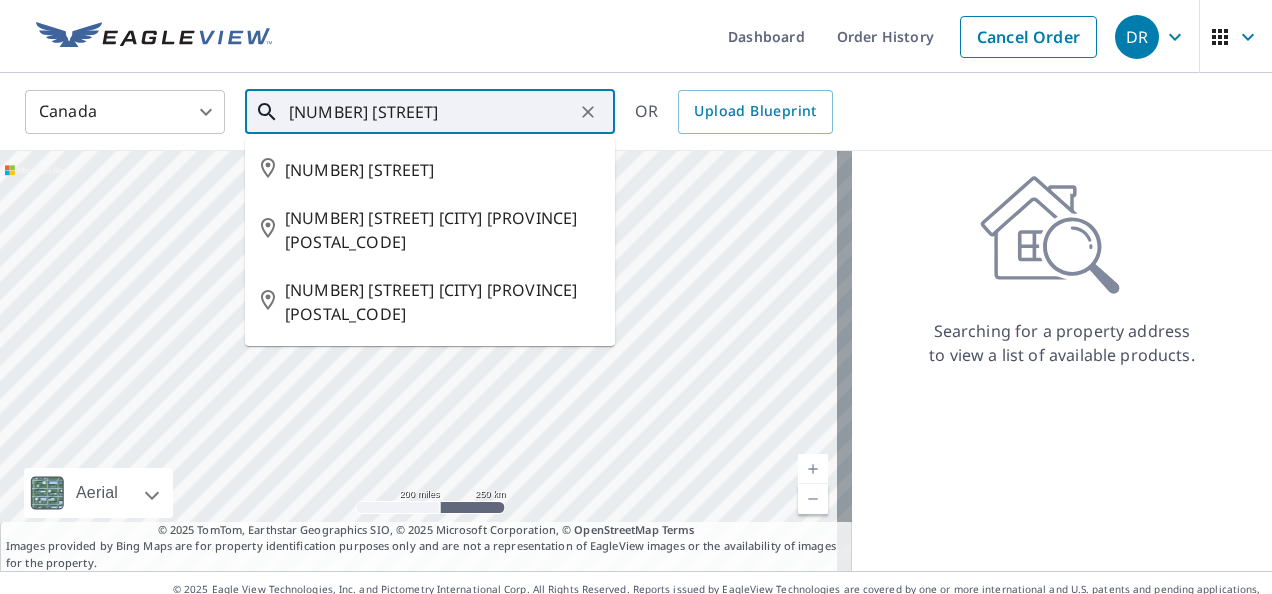click on "723 8 AVE" at bounding box center [442, 170] 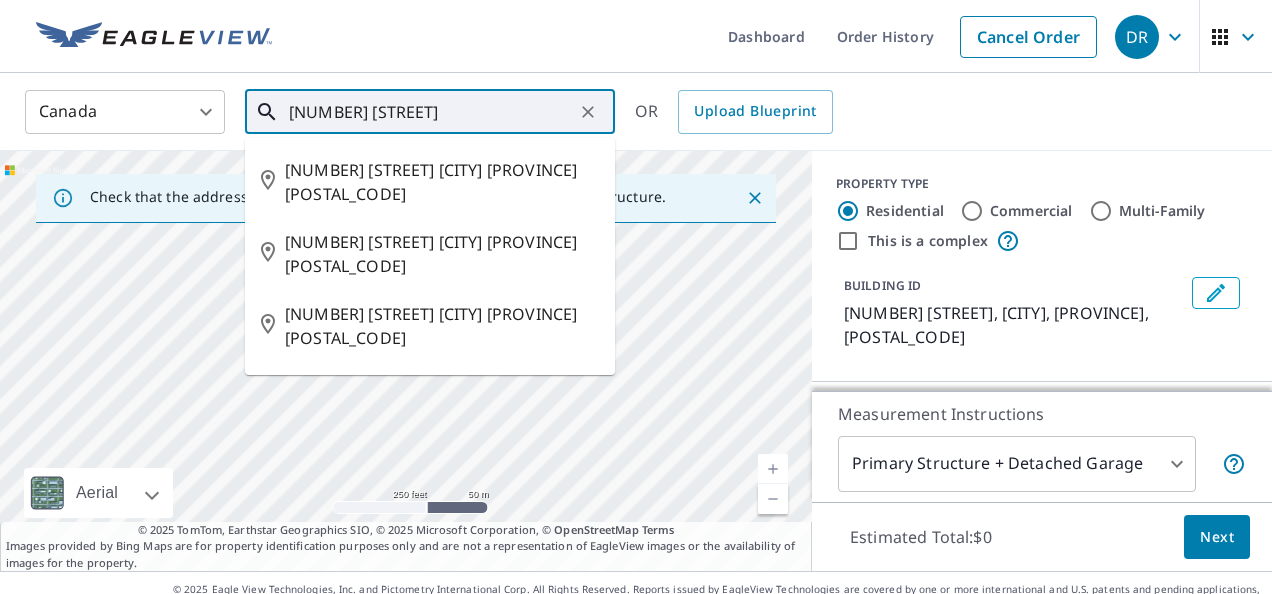 click on "723 8 AVE" at bounding box center (431, 112) 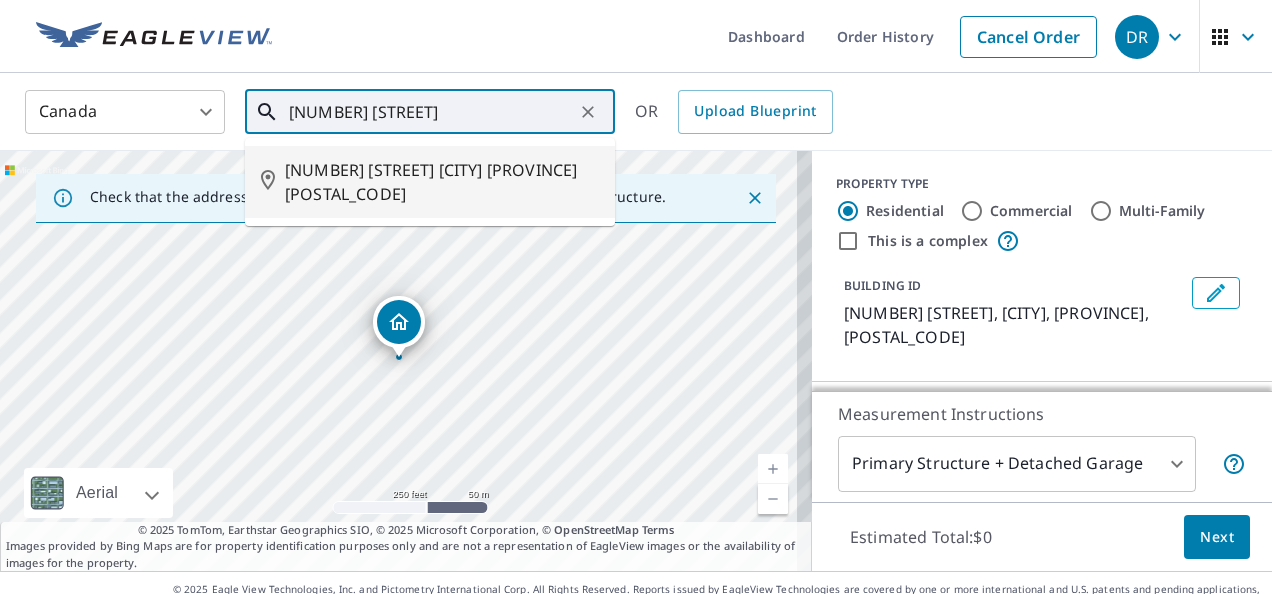 click on "723 8 AVE SE HIGH RIVER AB T1V1K9" at bounding box center (442, 182) 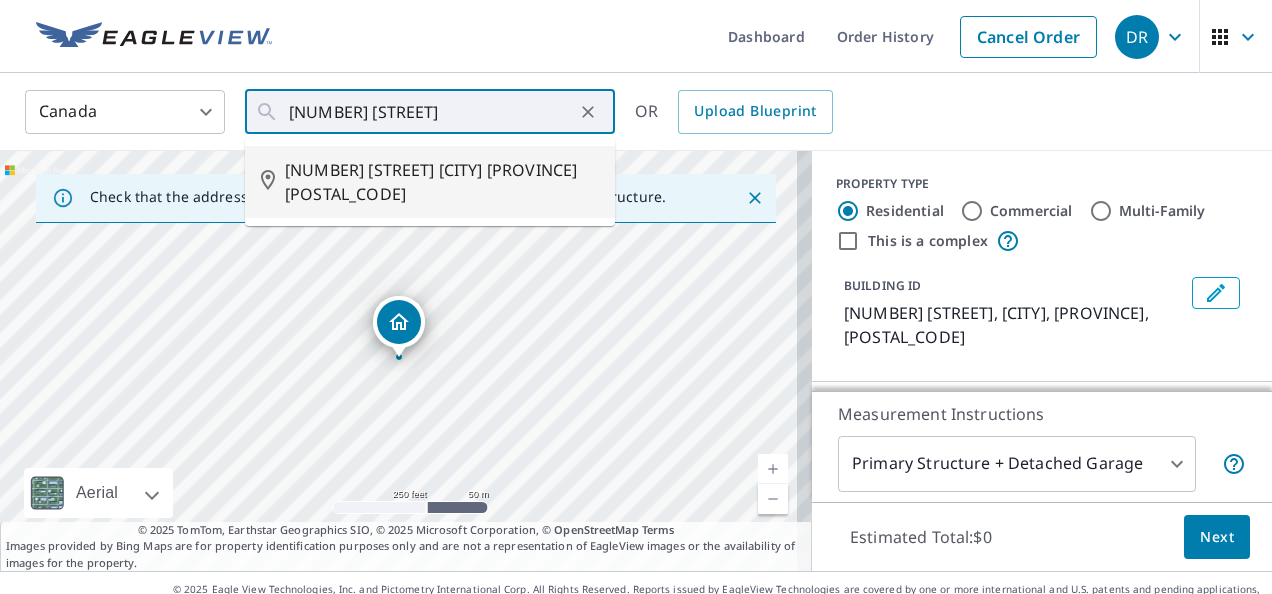 type on "723 8 AVE SE HIGH RIVER AB T1V1K9" 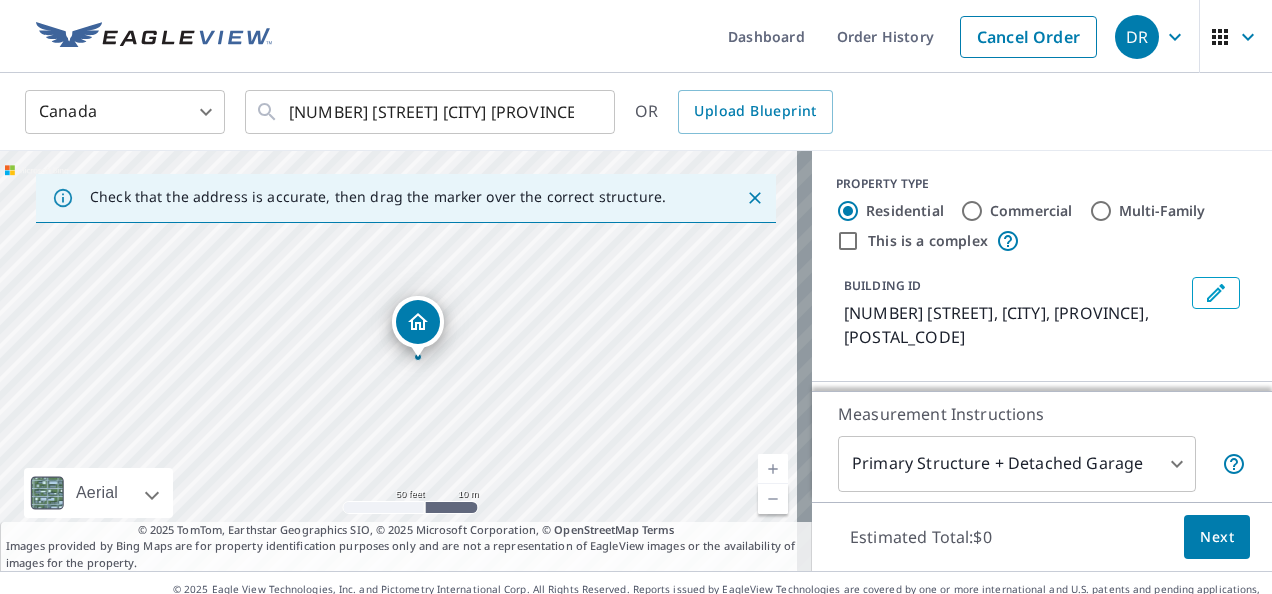 drag, startPoint x: 445, startPoint y: 358, endPoint x: 470, endPoint y: 358, distance: 25 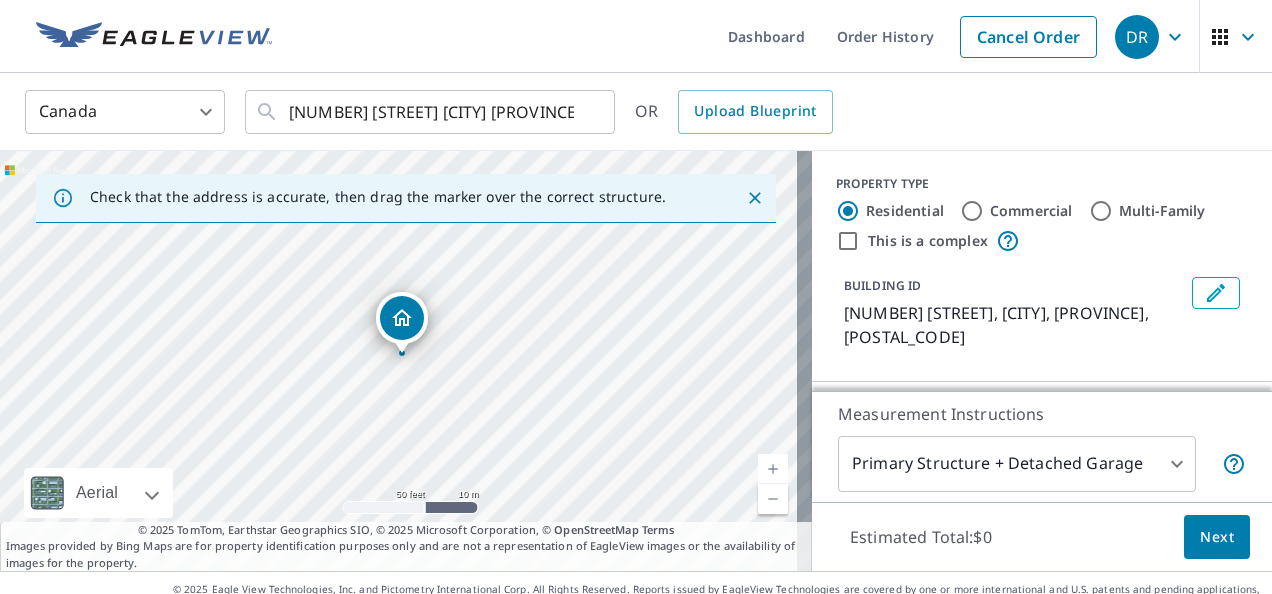 drag, startPoint x: 426, startPoint y: 324, endPoint x: 406, endPoint y: 320, distance: 20.396078 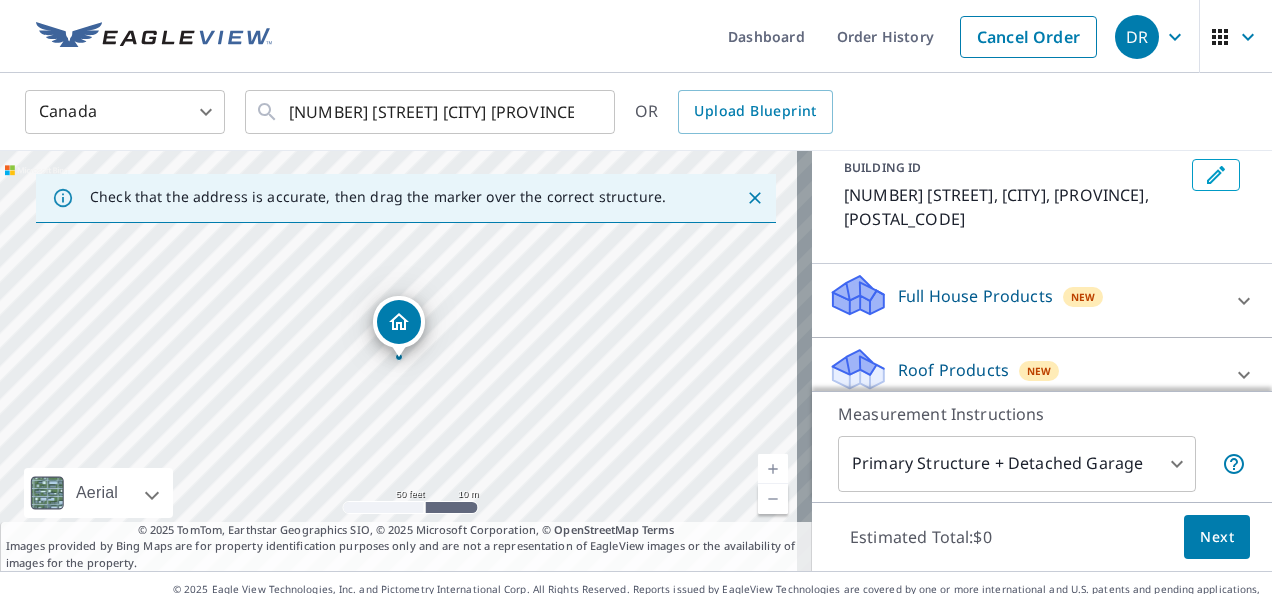scroll, scrollTop: 166, scrollLeft: 0, axis: vertical 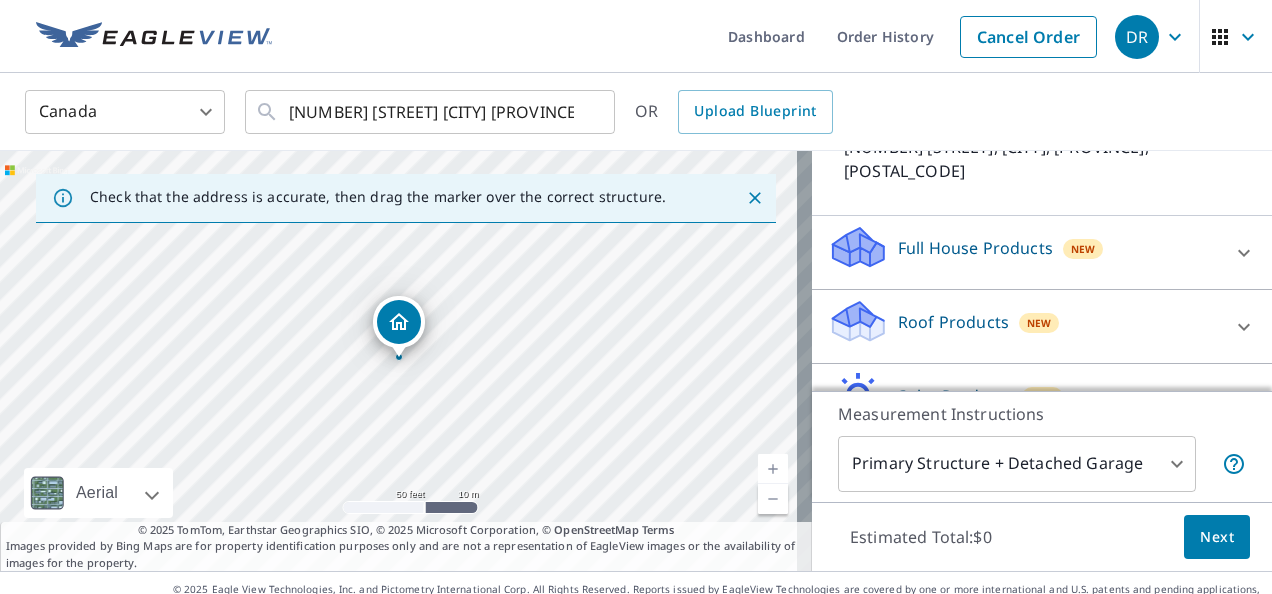 click at bounding box center [1244, 327] 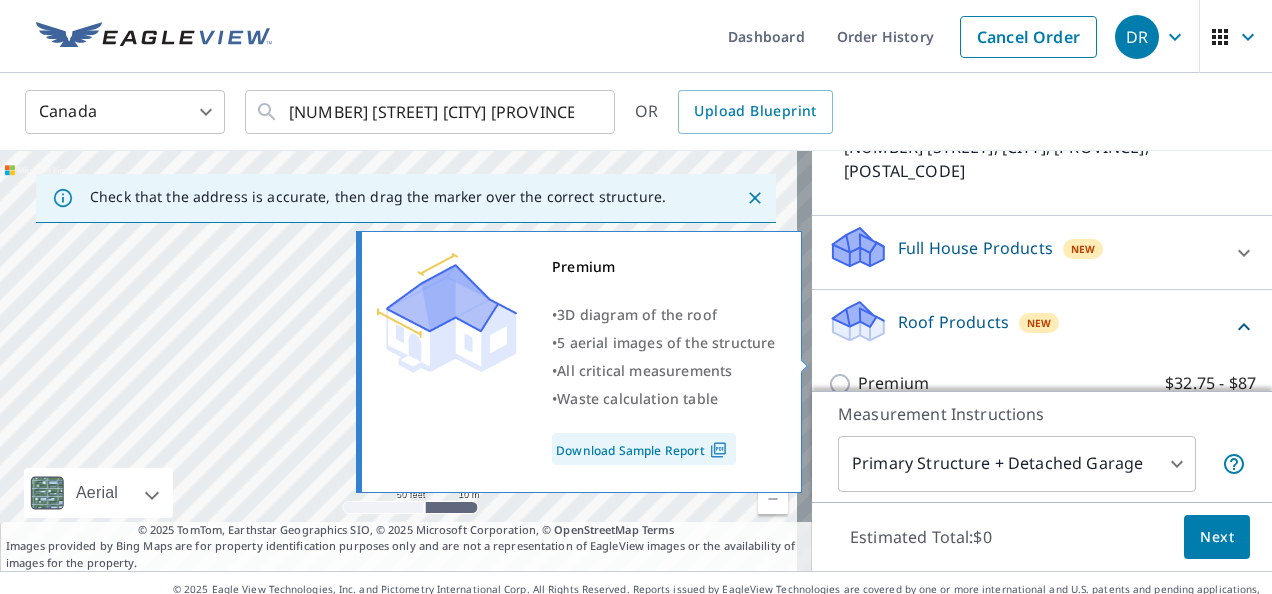 click on "Premium" at bounding box center (893, 383) 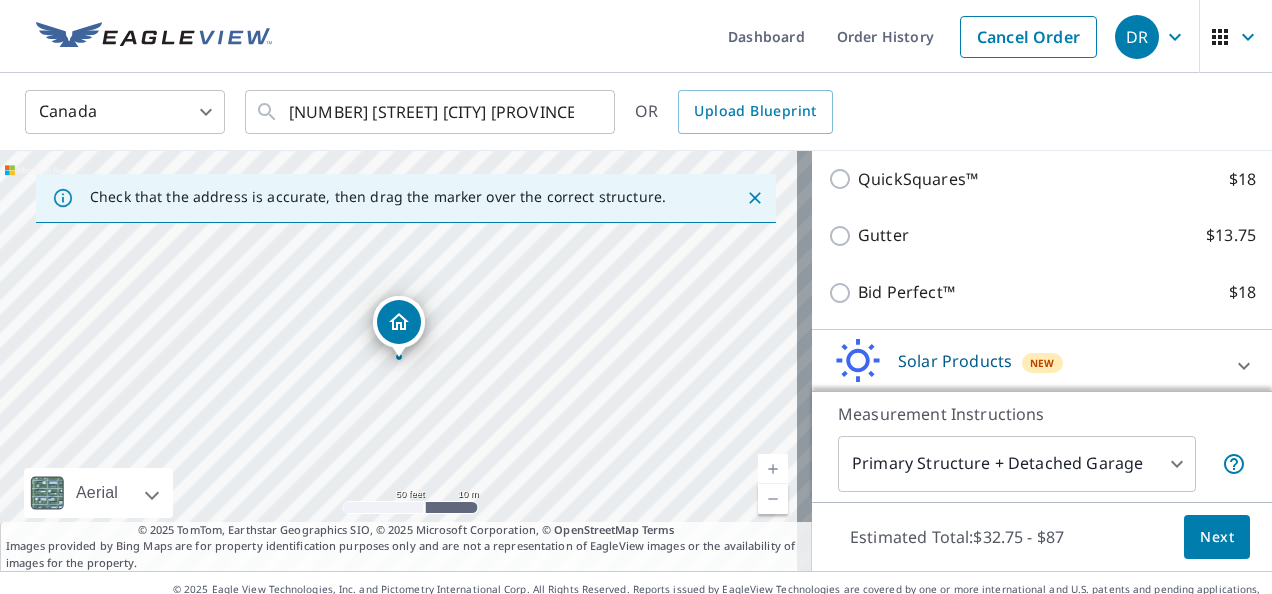 scroll, scrollTop: 500, scrollLeft: 0, axis: vertical 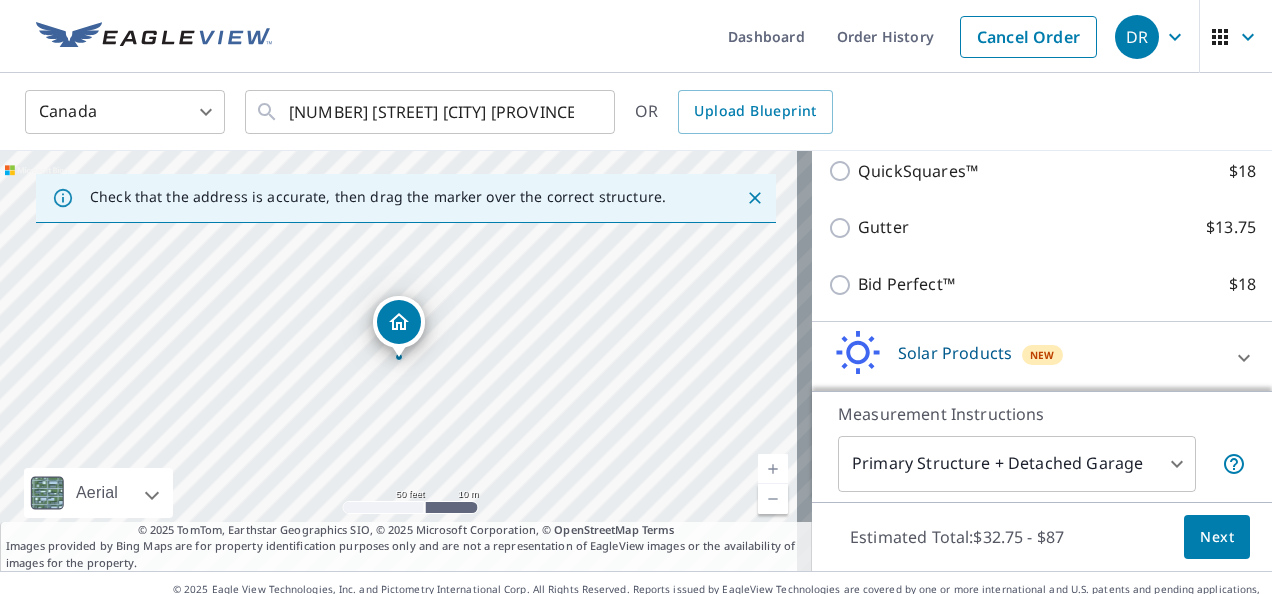 click on "Next" at bounding box center [1217, 537] 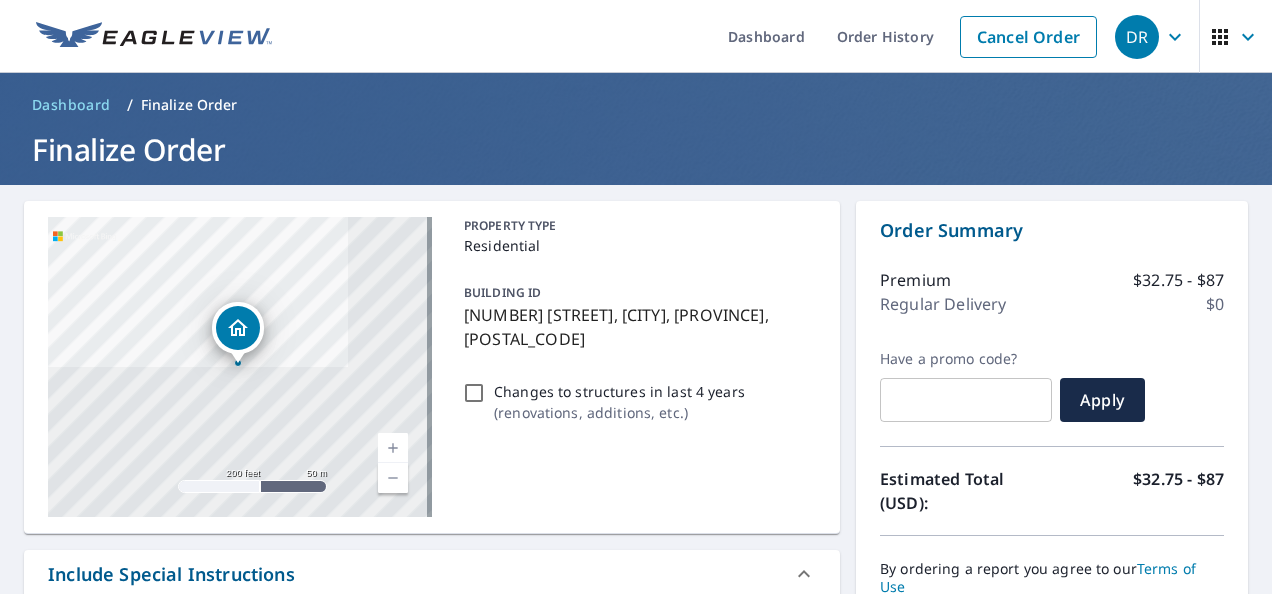 scroll, scrollTop: 500, scrollLeft: 0, axis: vertical 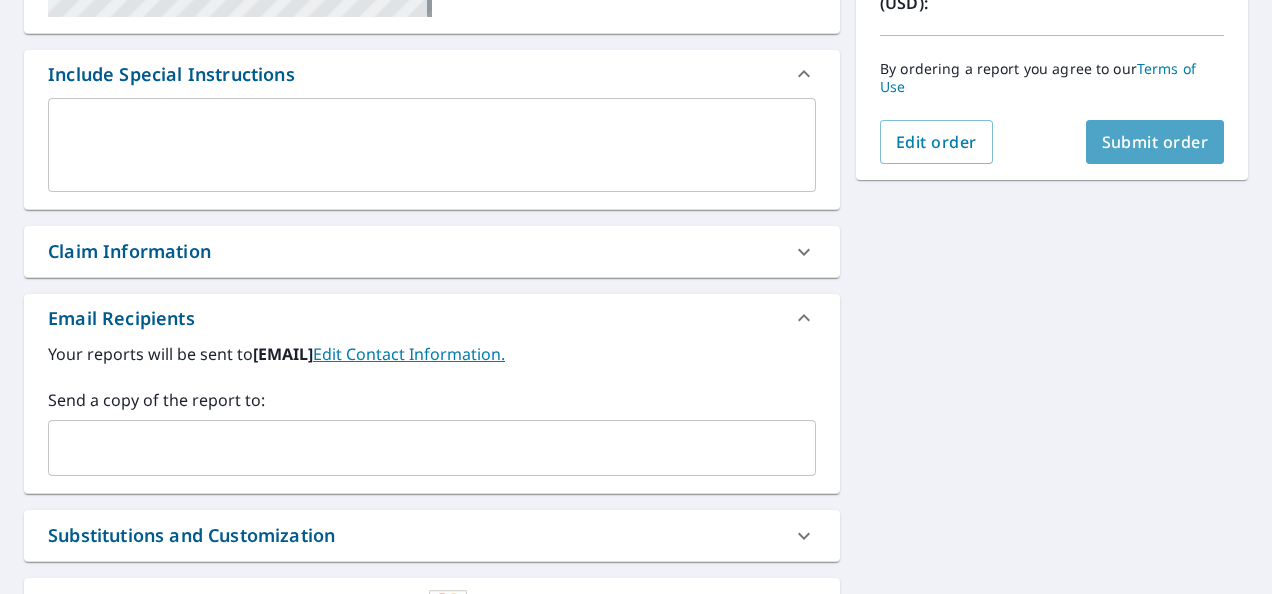 click on "Submit order" at bounding box center [1155, 142] 